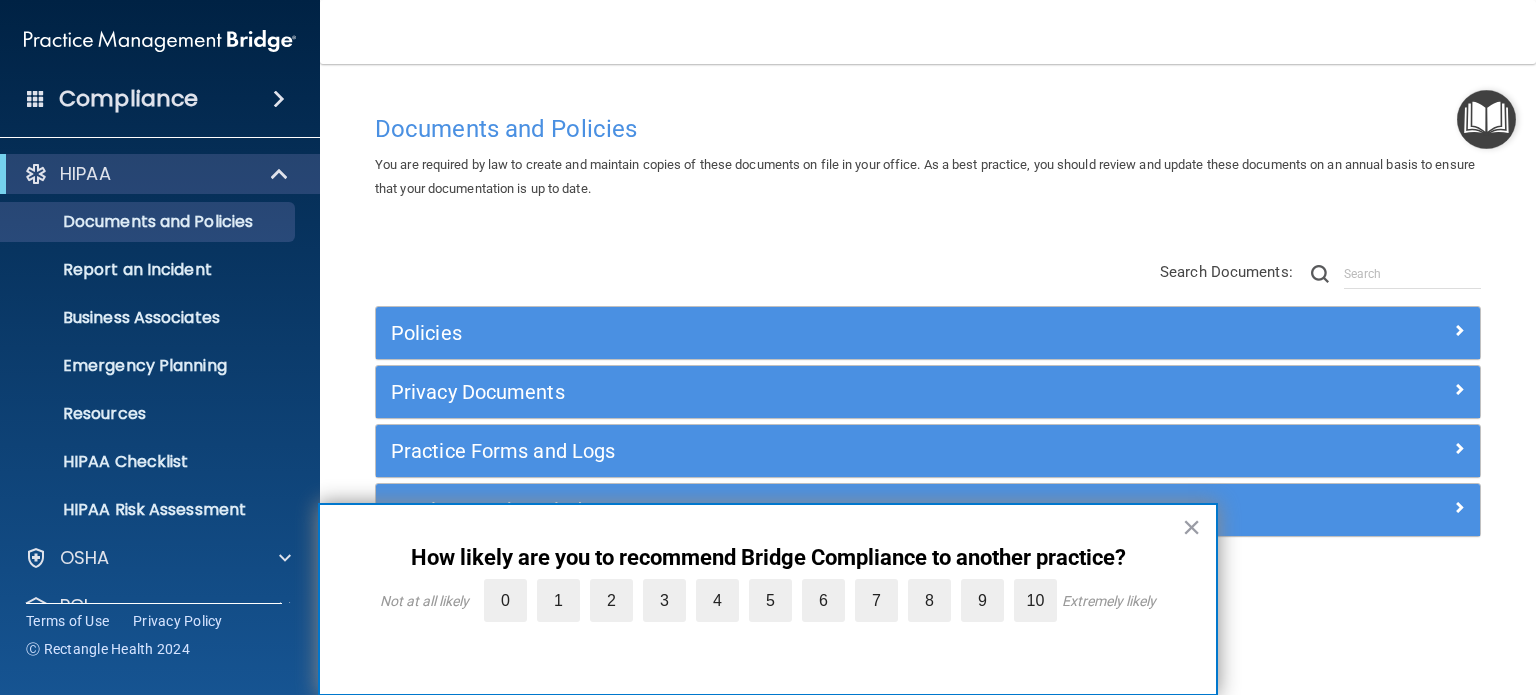 scroll, scrollTop: 0, scrollLeft: 0, axis: both 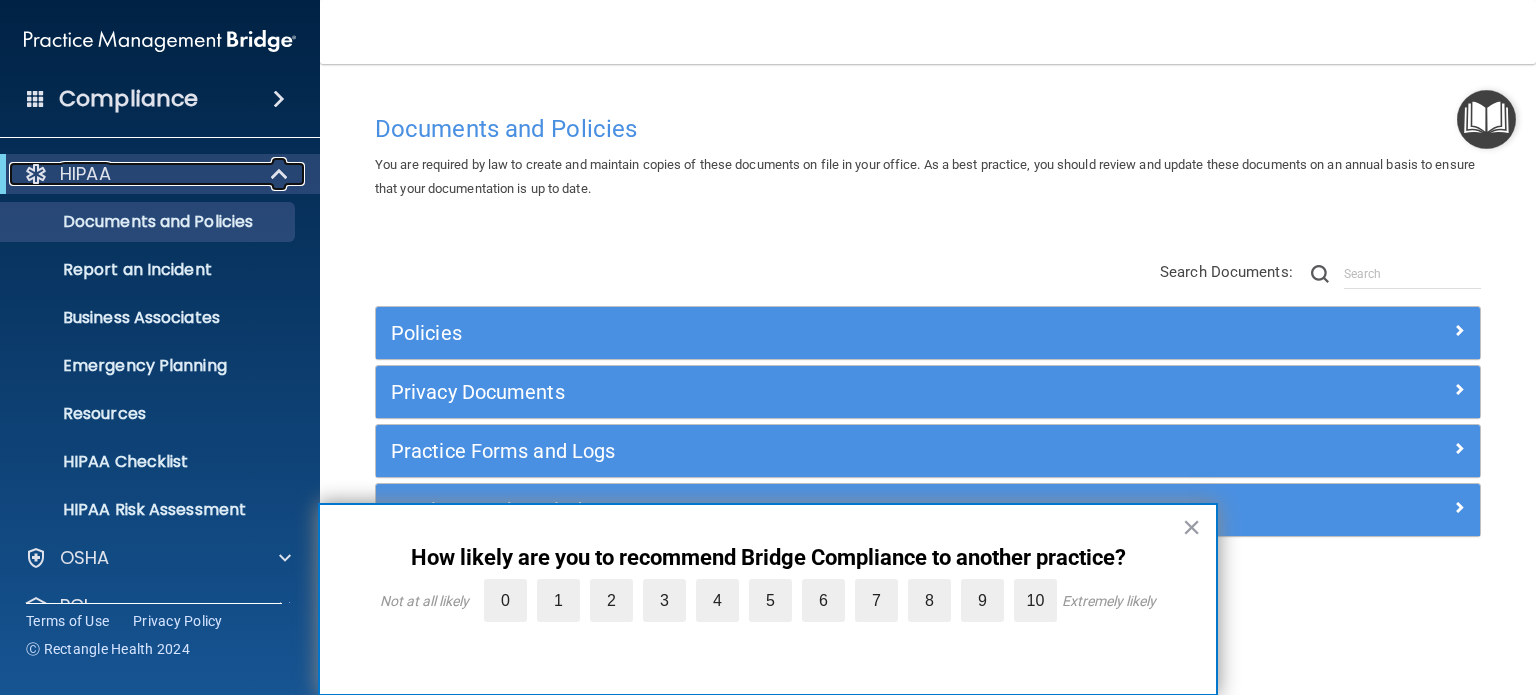 click at bounding box center (281, 174) 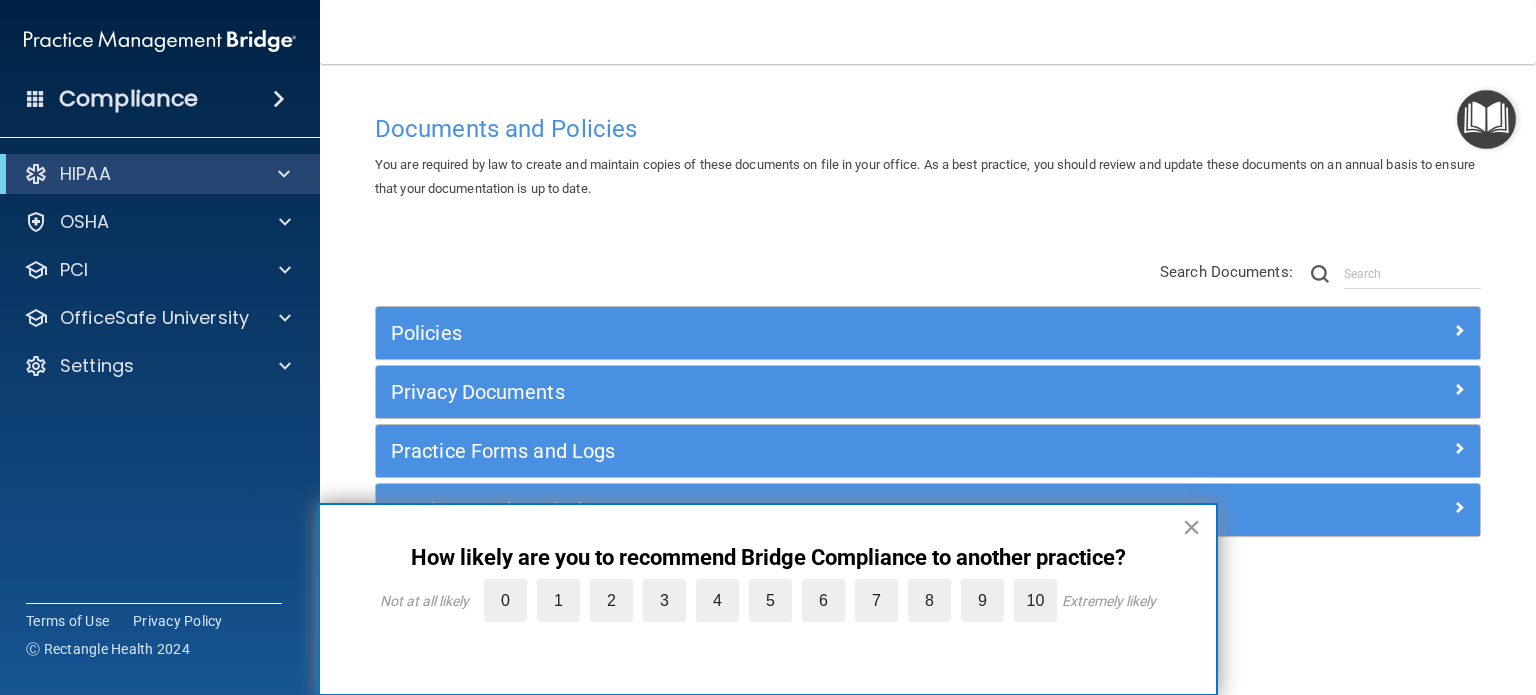 click on "×" at bounding box center (1191, 527) 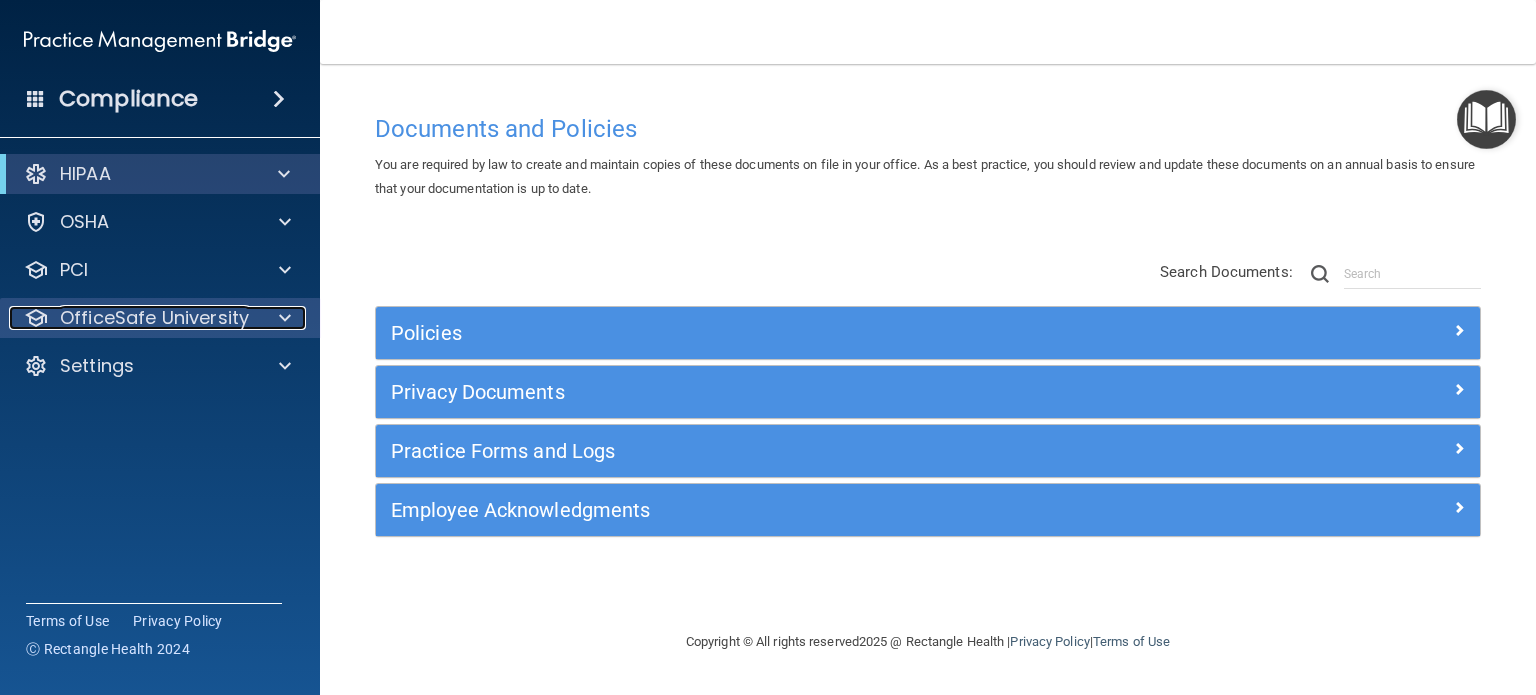 click at bounding box center (285, 318) 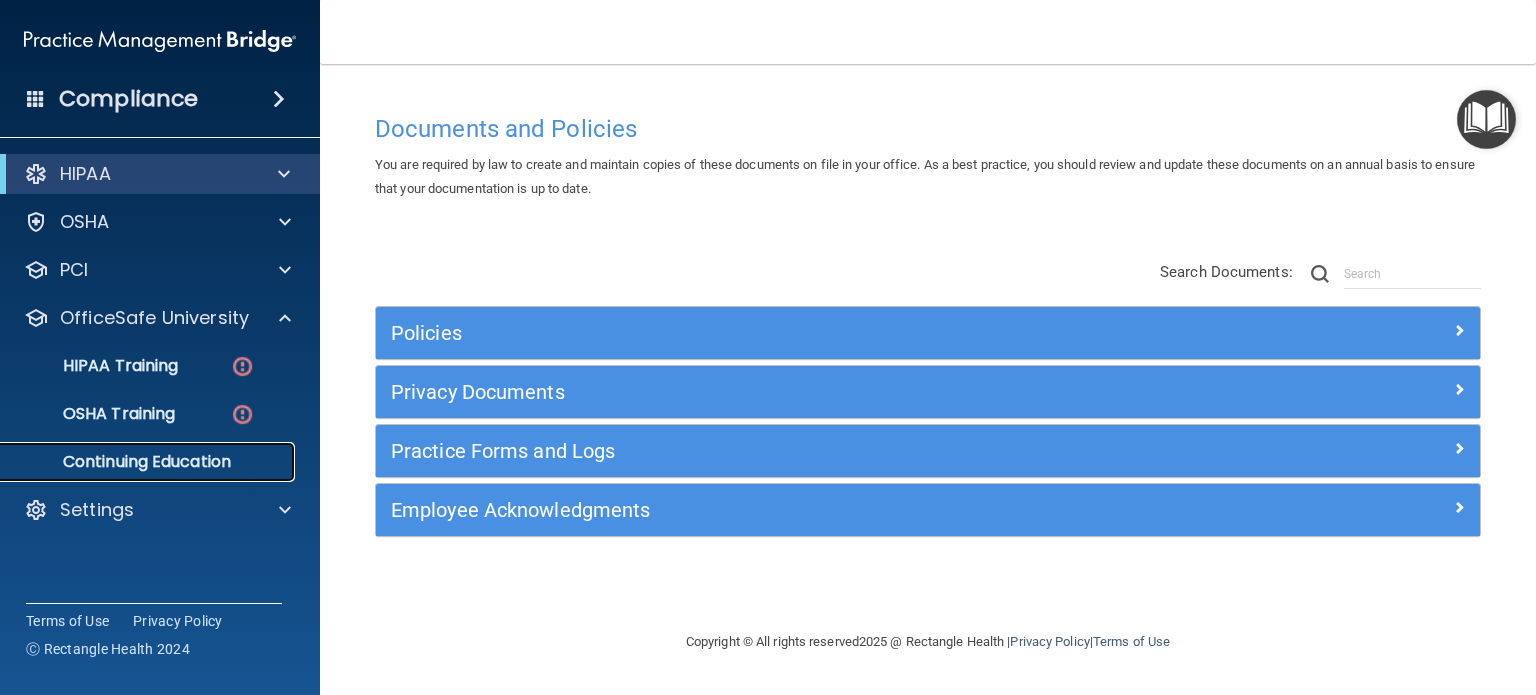 click on "Continuing Education" at bounding box center [149, 462] 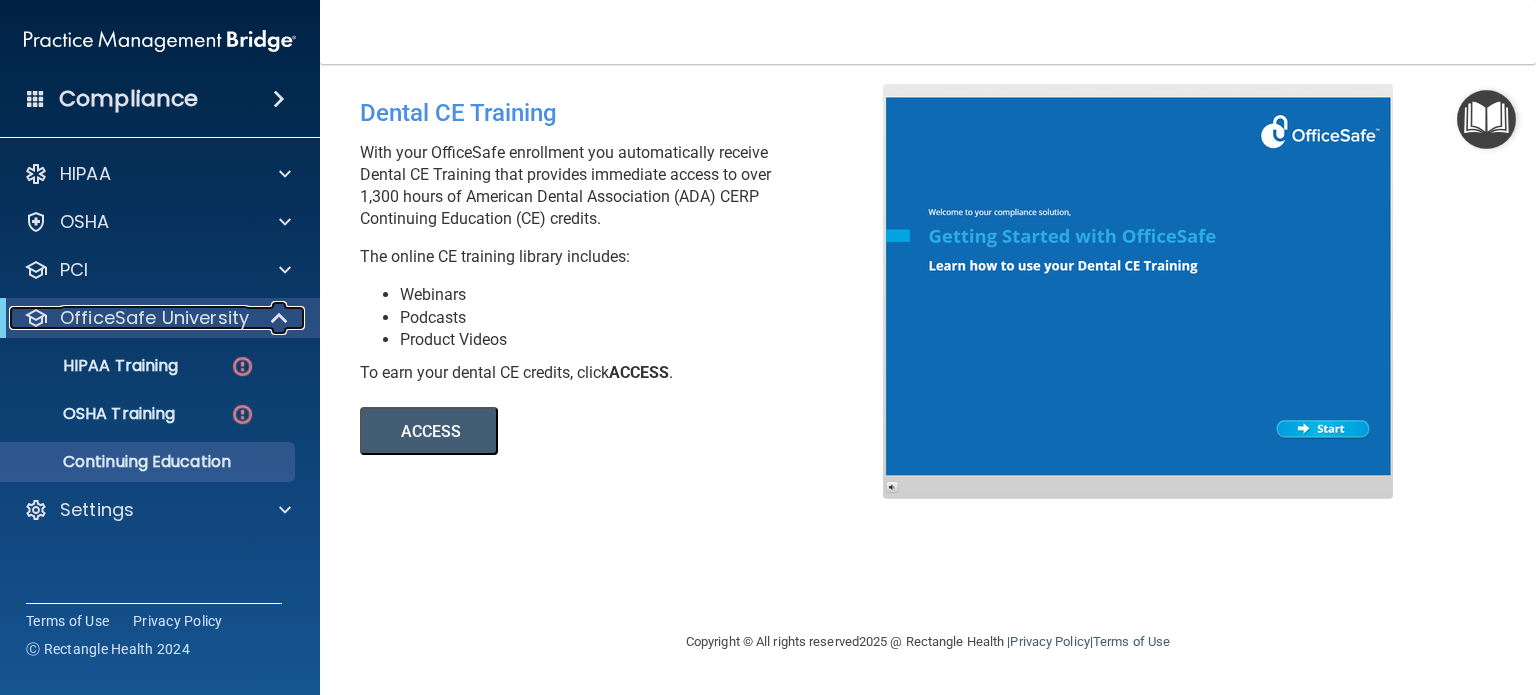 click at bounding box center [281, 318] 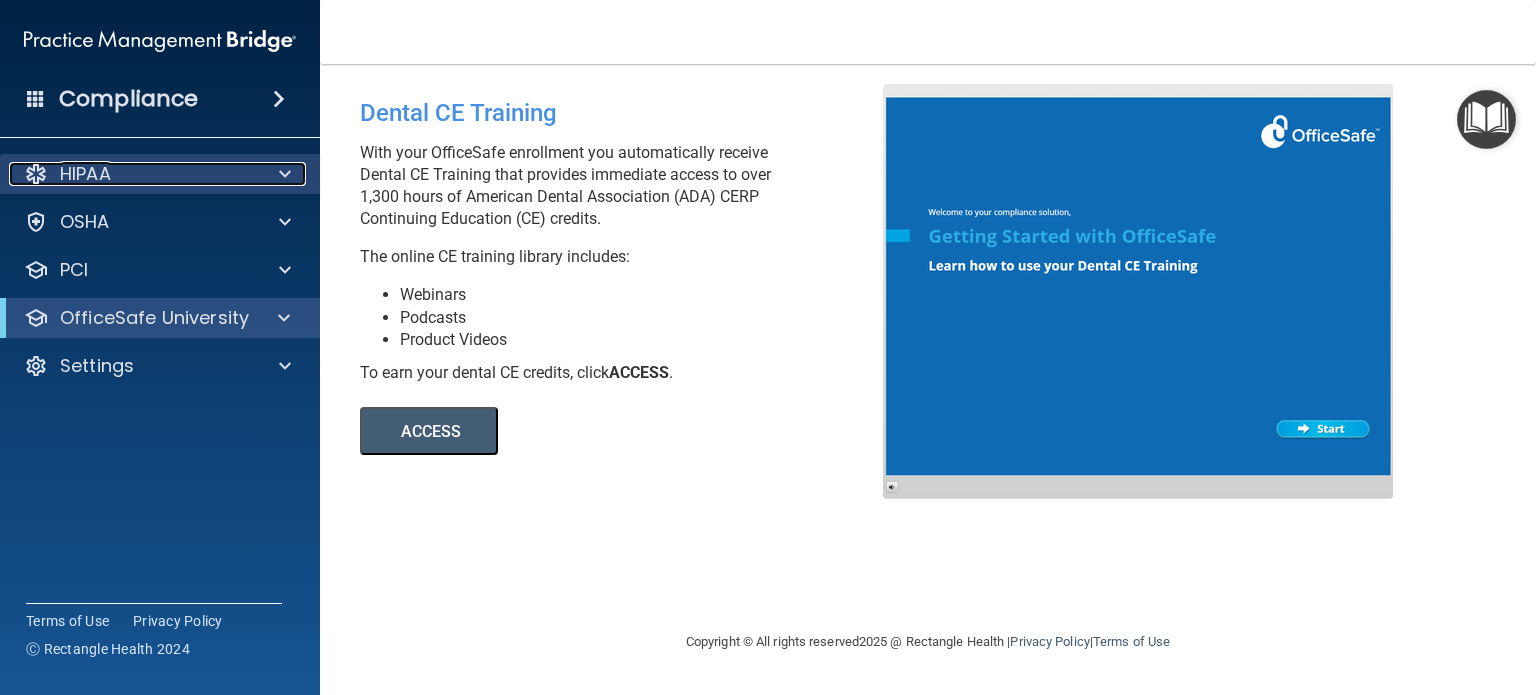 click at bounding box center (285, 174) 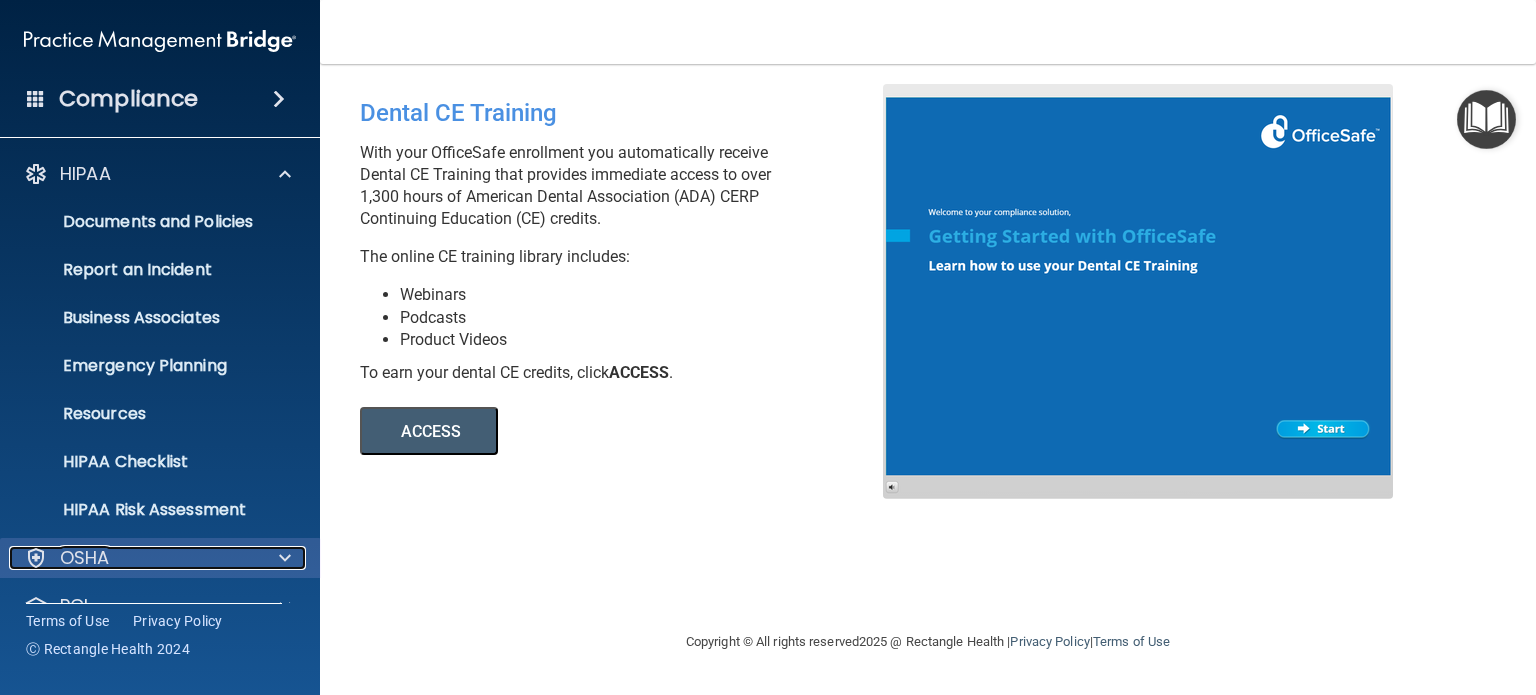 click at bounding box center (285, 558) 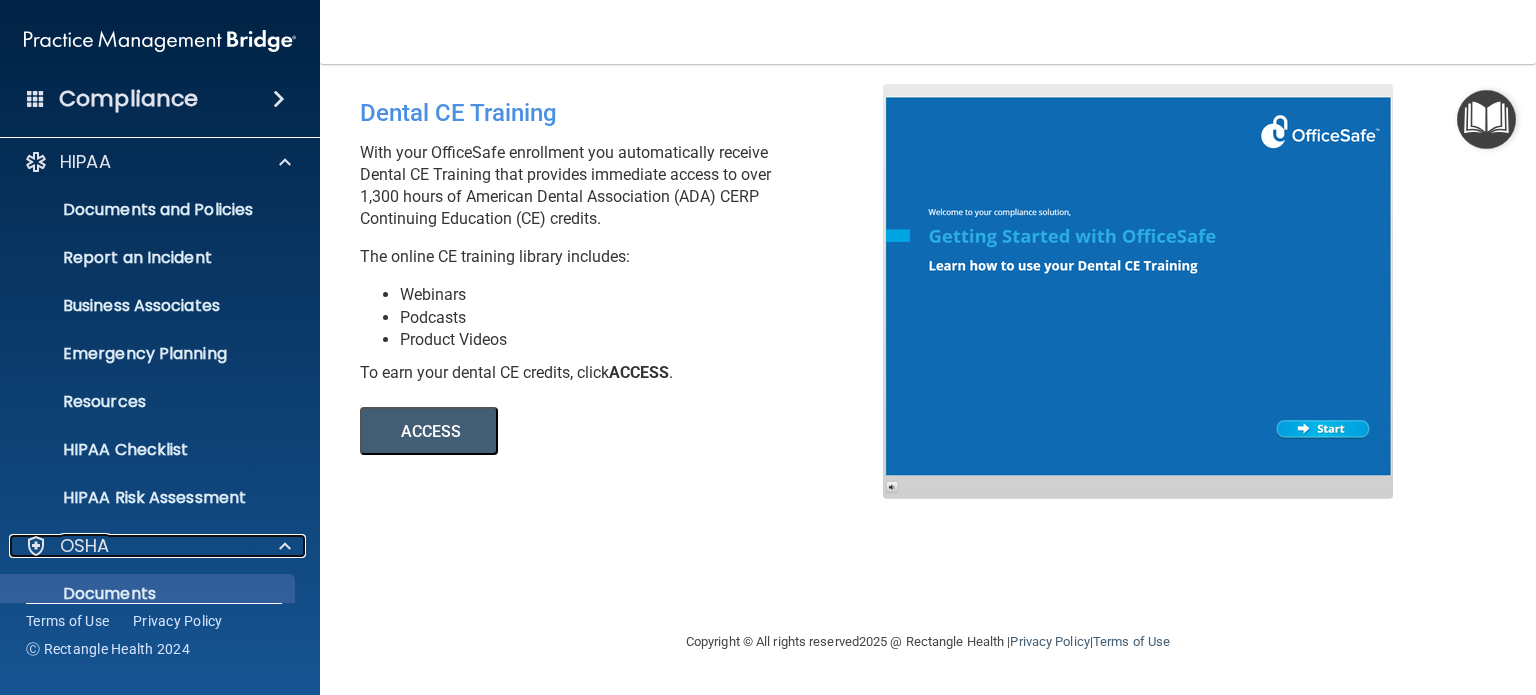 scroll, scrollTop: 0, scrollLeft: 0, axis: both 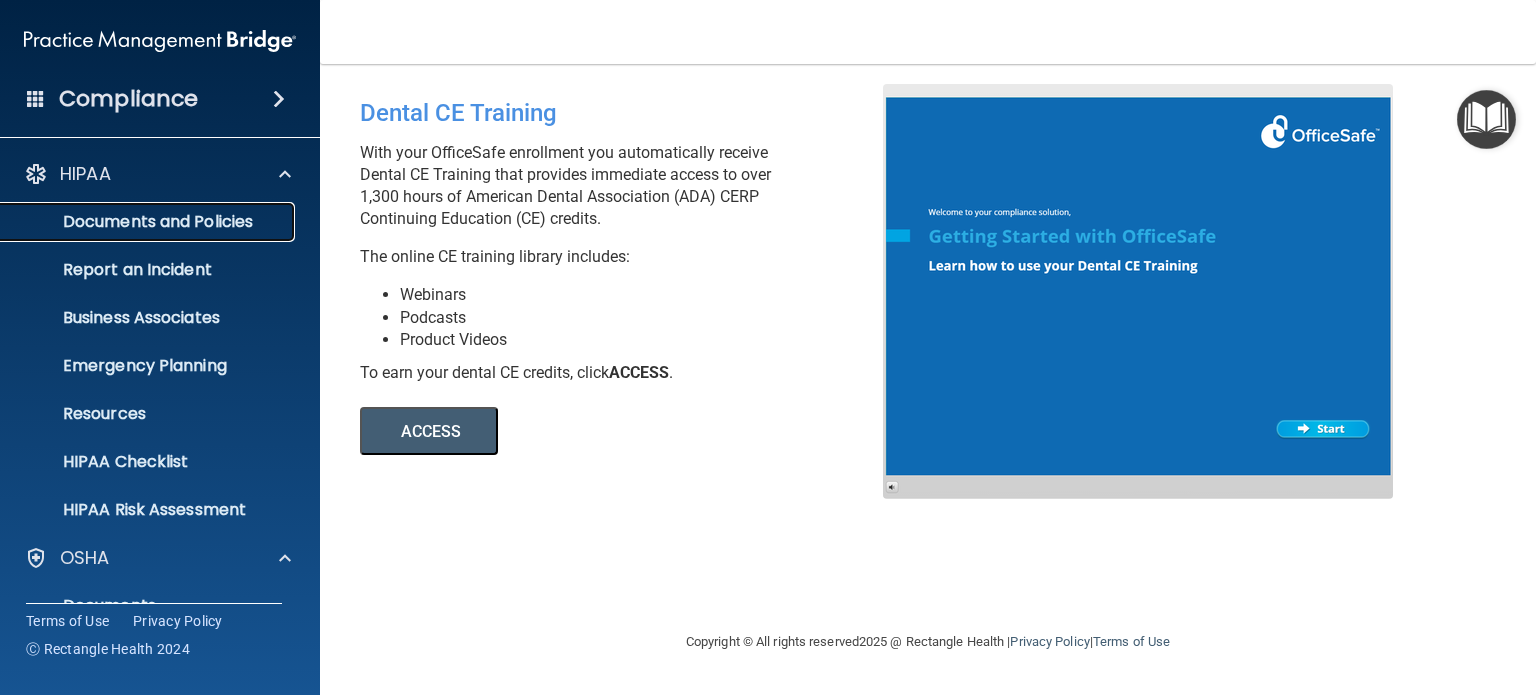 click on "Documents and Policies" at bounding box center (149, 222) 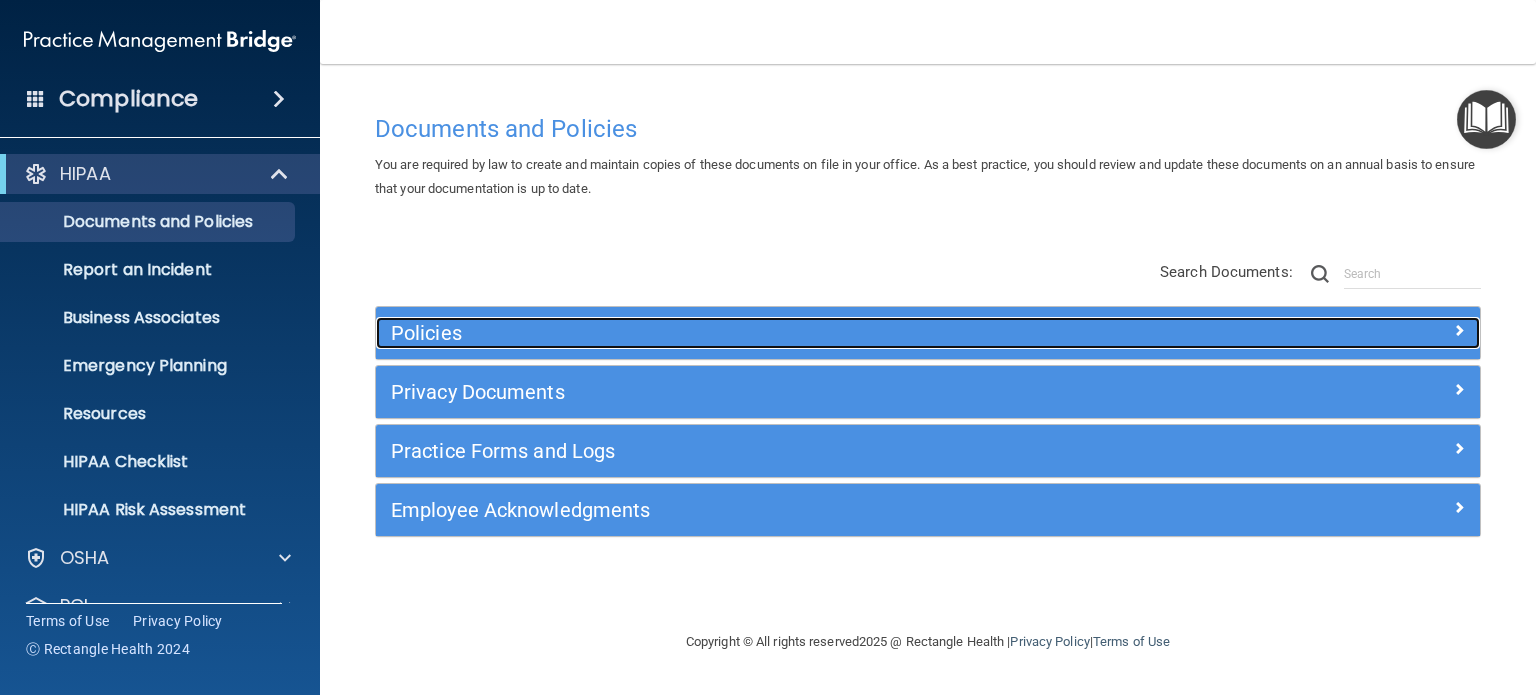 click on "Policies" at bounding box center (790, 333) 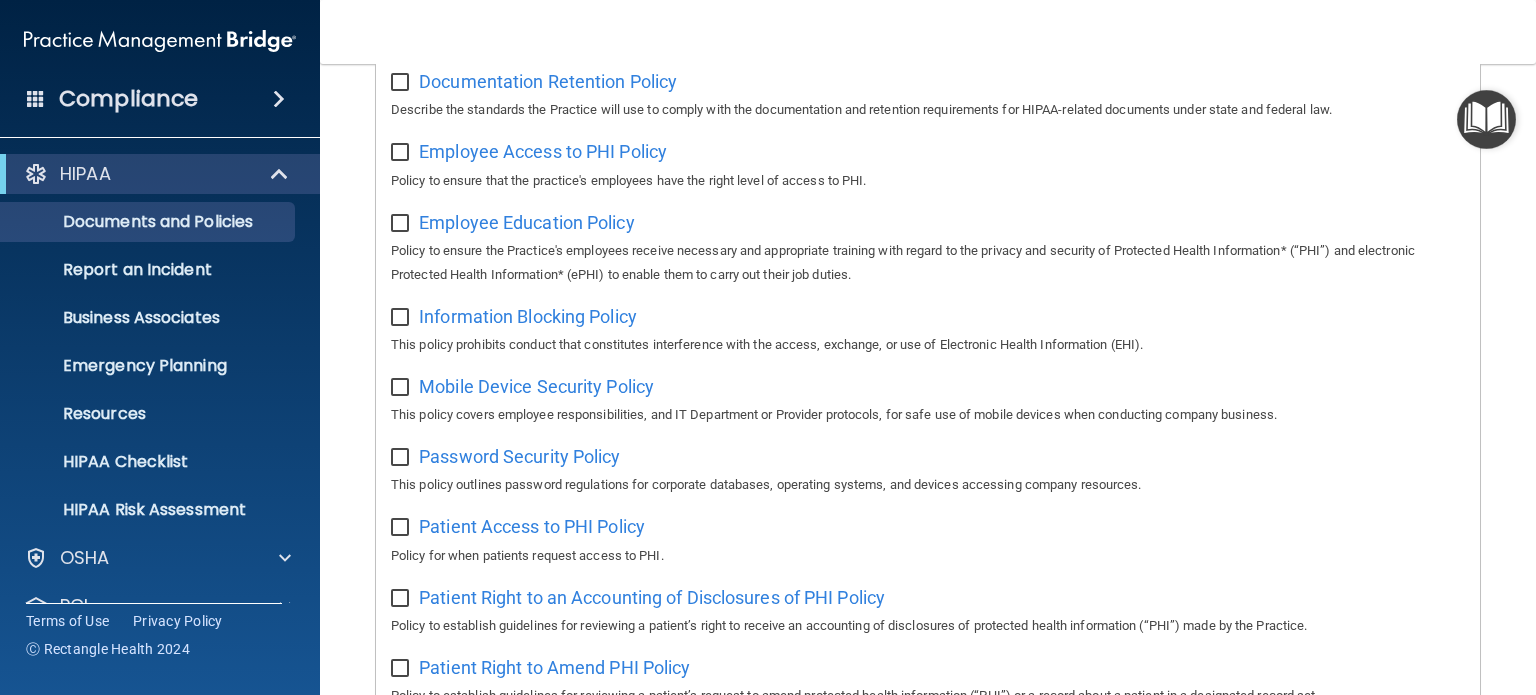 scroll, scrollTop: 700, scrollLeft: 0, axis: vertical 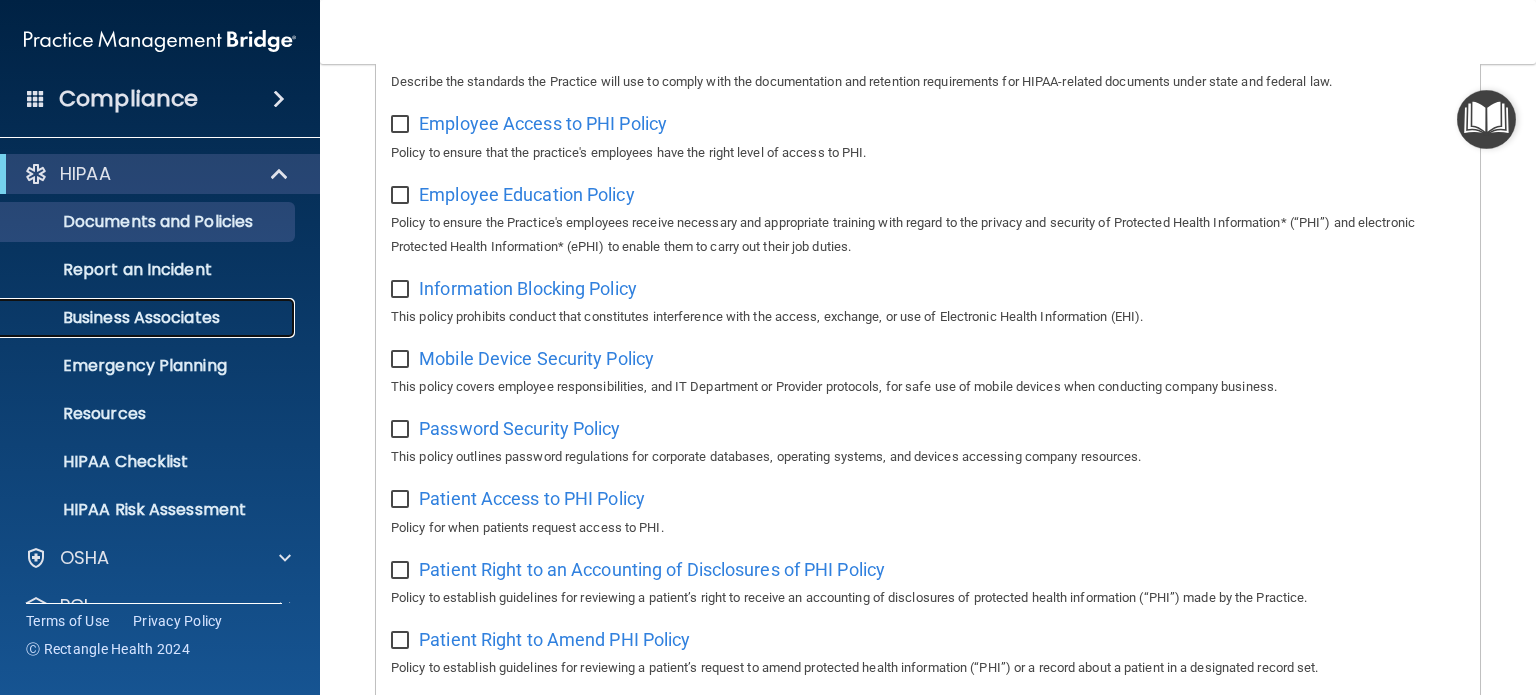 click on "Business Associates" at bounding box center [149, 318] 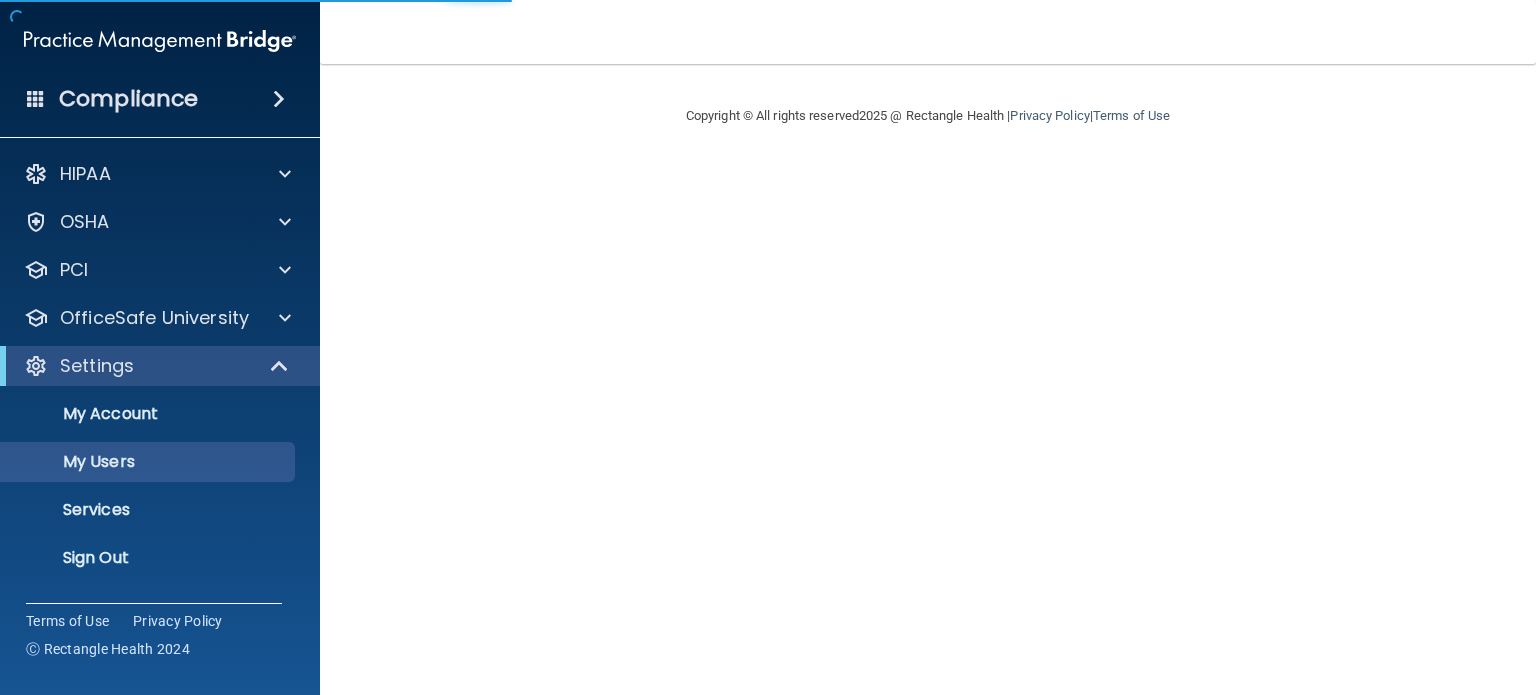 scroll, scrollTop: 0, scrollLeft: 0, axis: both 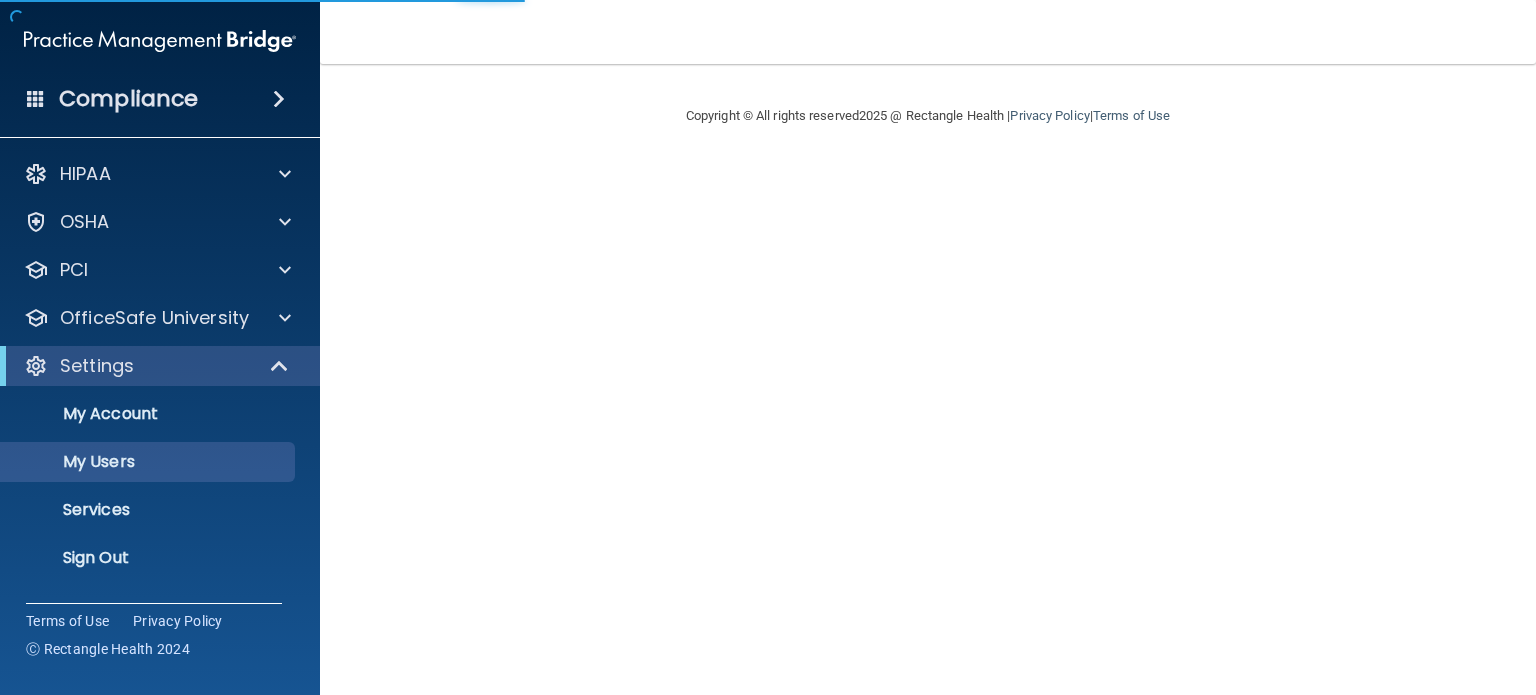 select on "20" 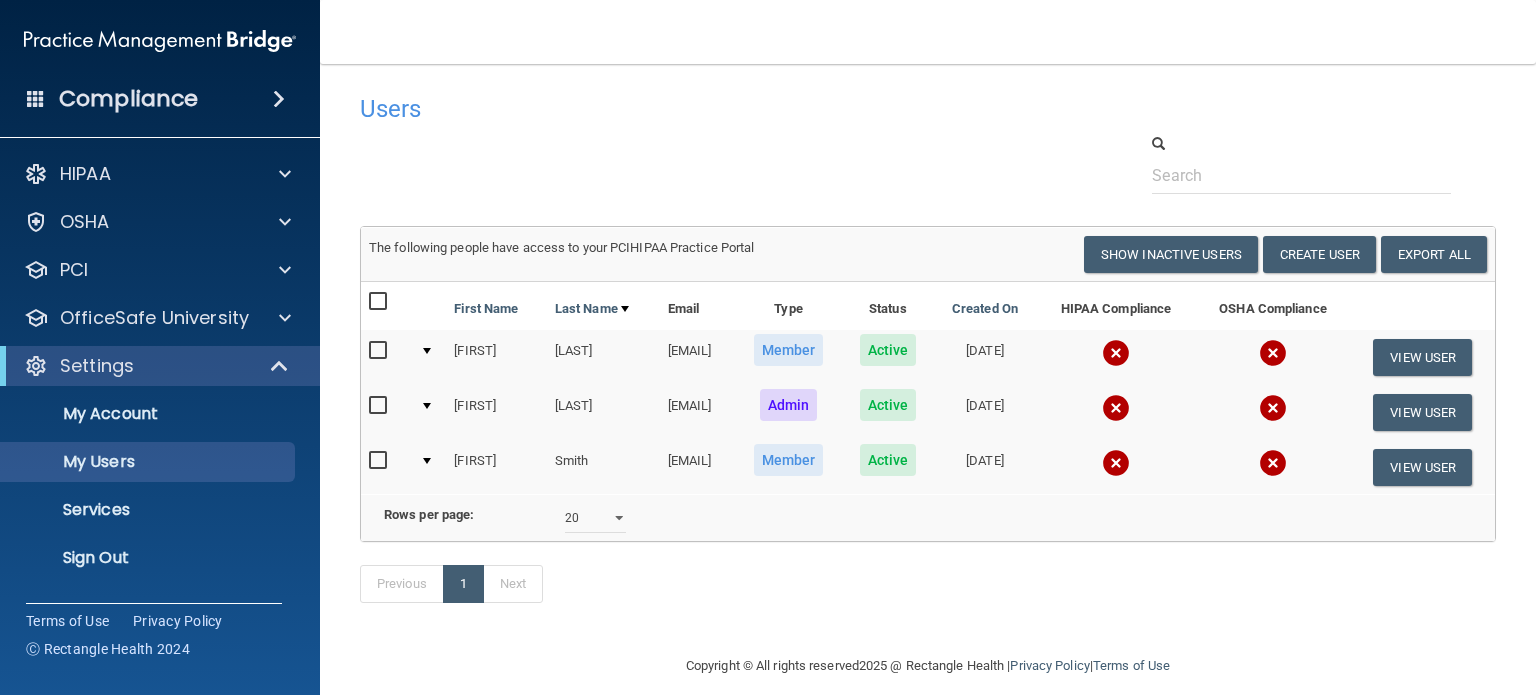 drag, startPoint x: 440, startPoint y: 350, endPoint x: 817, endPoint y: 343, distance: 377.06497 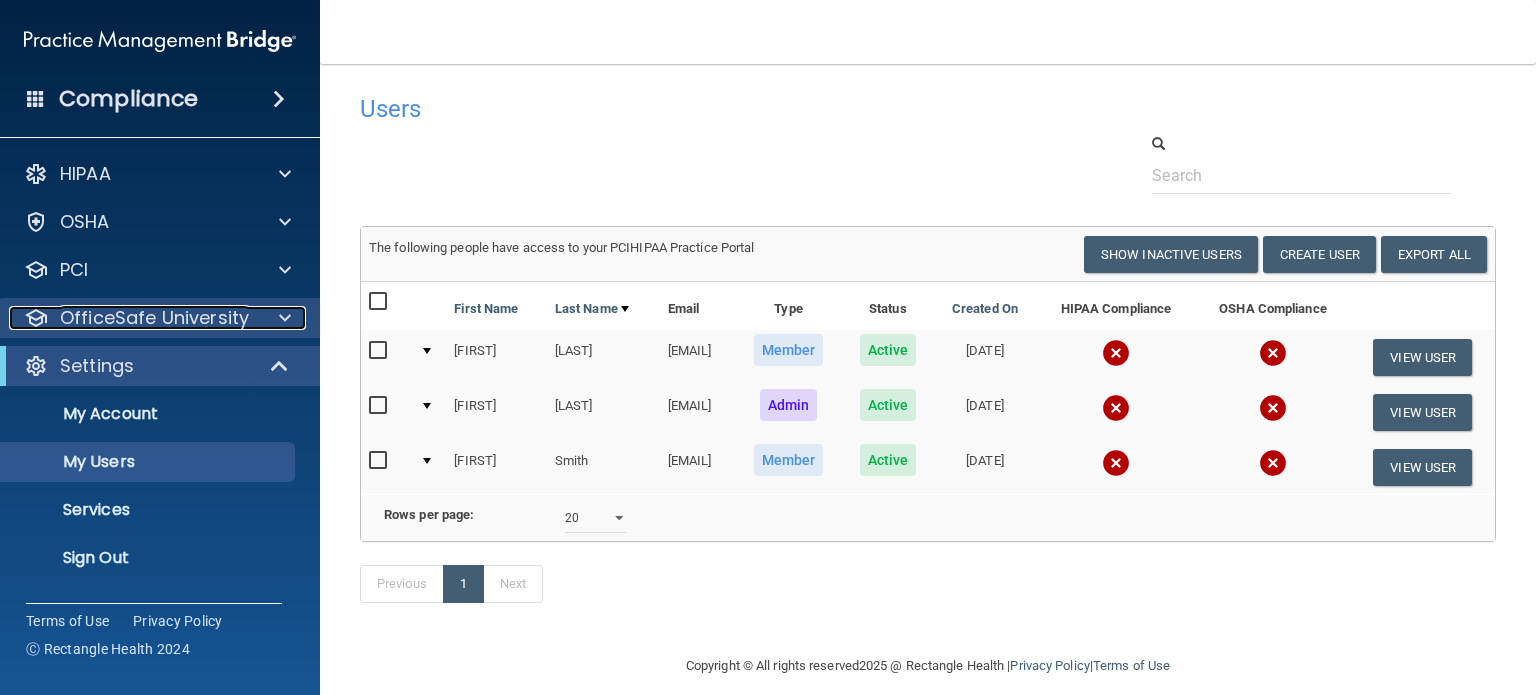 click at bounding box center (282, 318) 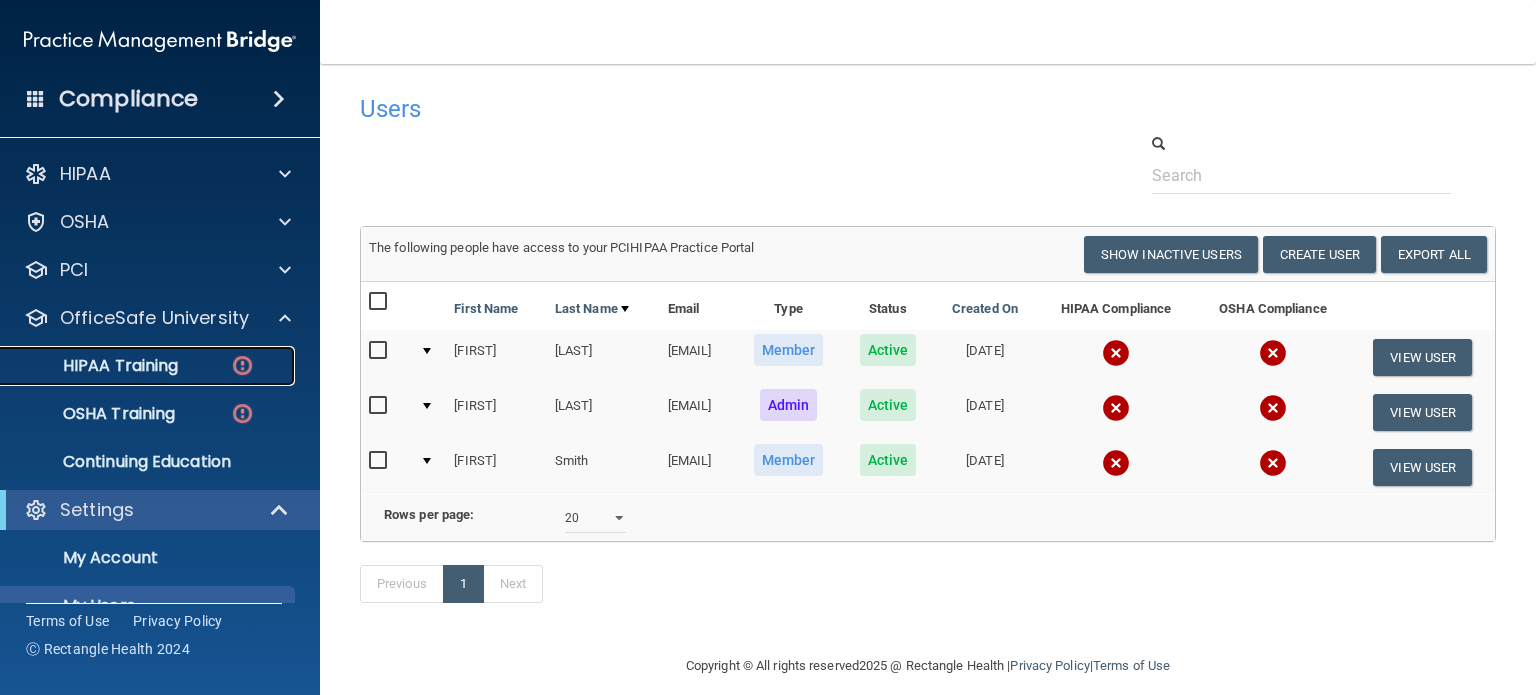 click on "HIPAA Training" at bounding box center [95, 366] 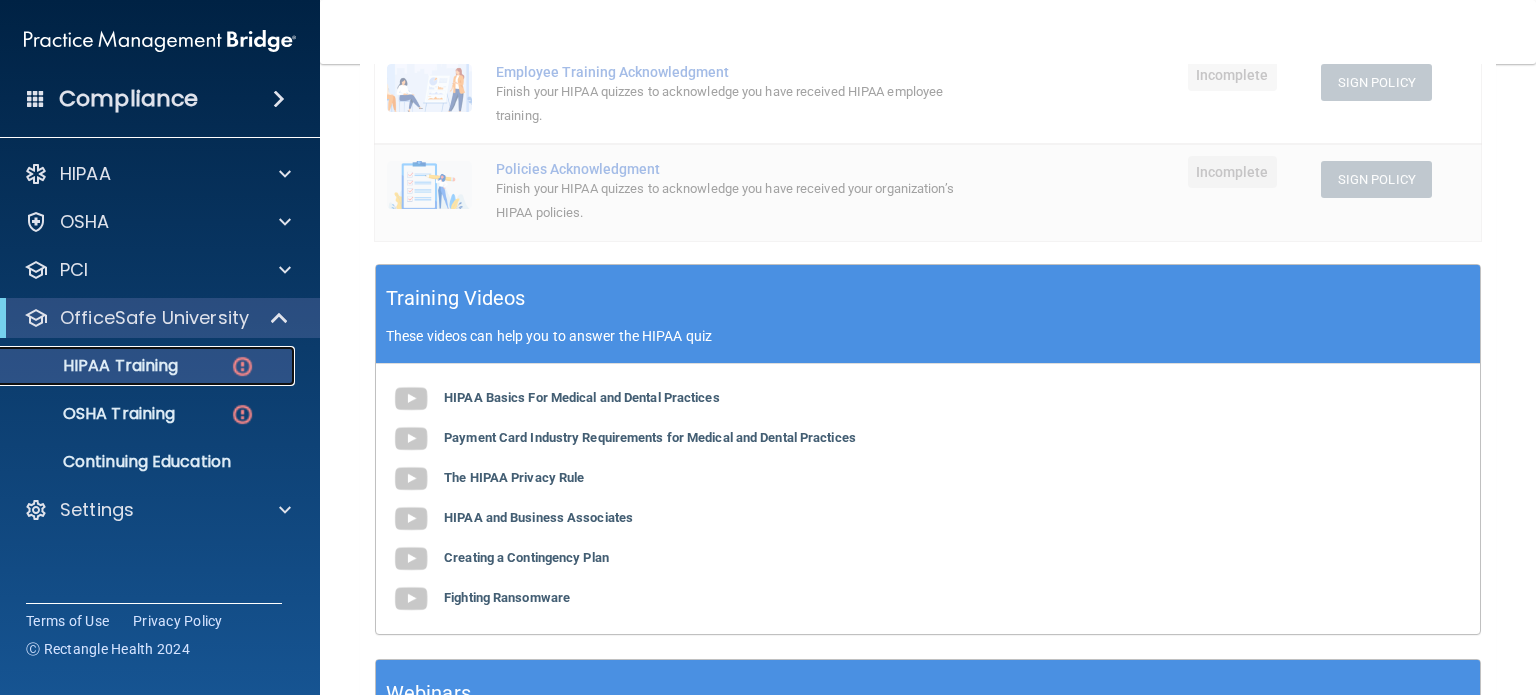 scroll, scrollTop: 400, scrollLeft: 0, axis: vertical 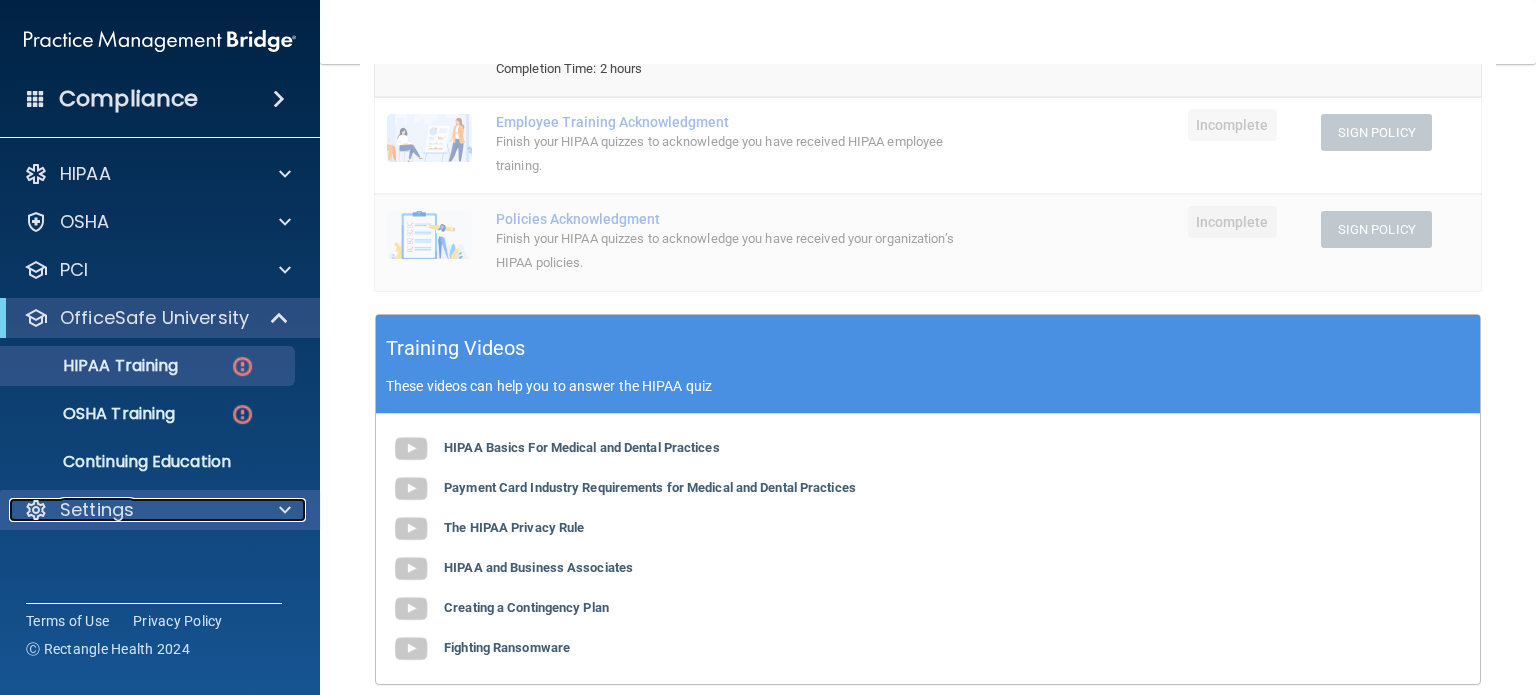 click at bounding box center (282, 510) 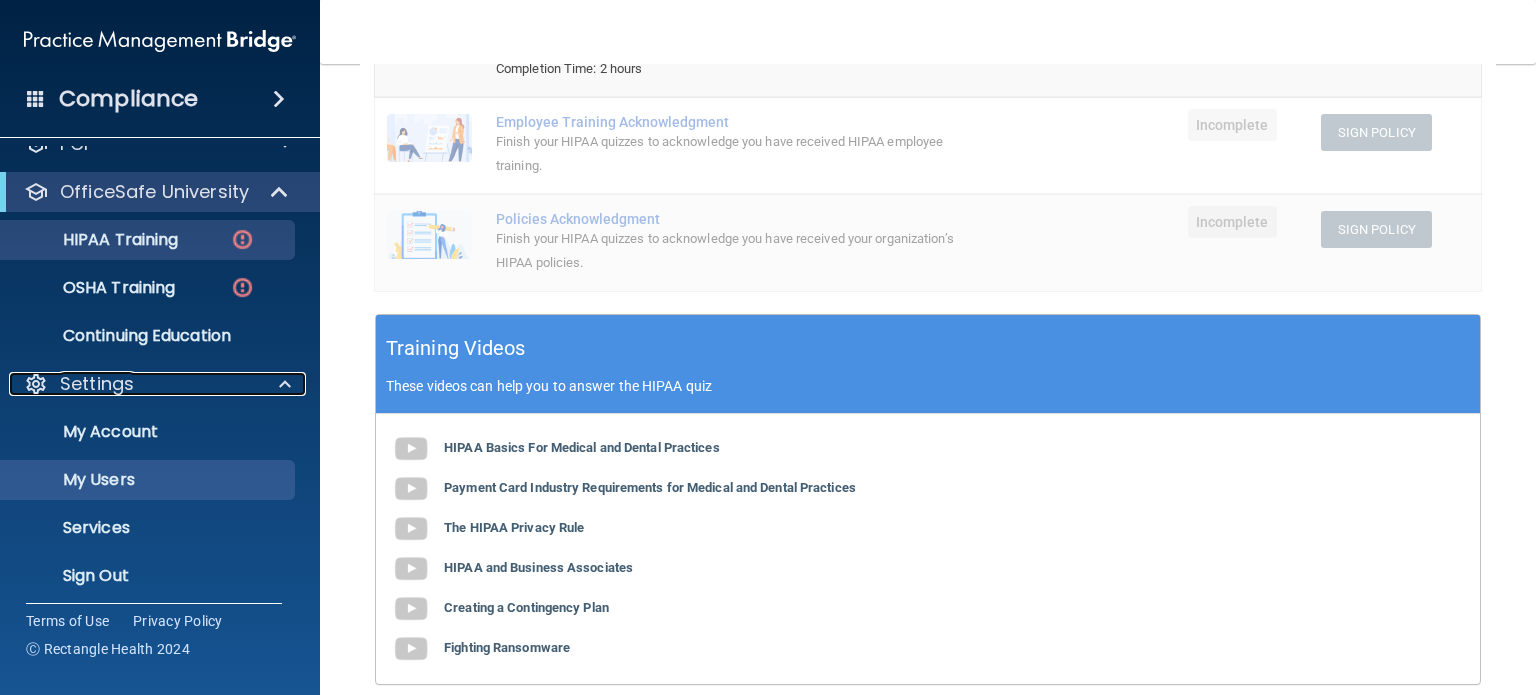 scroll, scrollTop: 134, scrollLeft: 0, axis: vertical 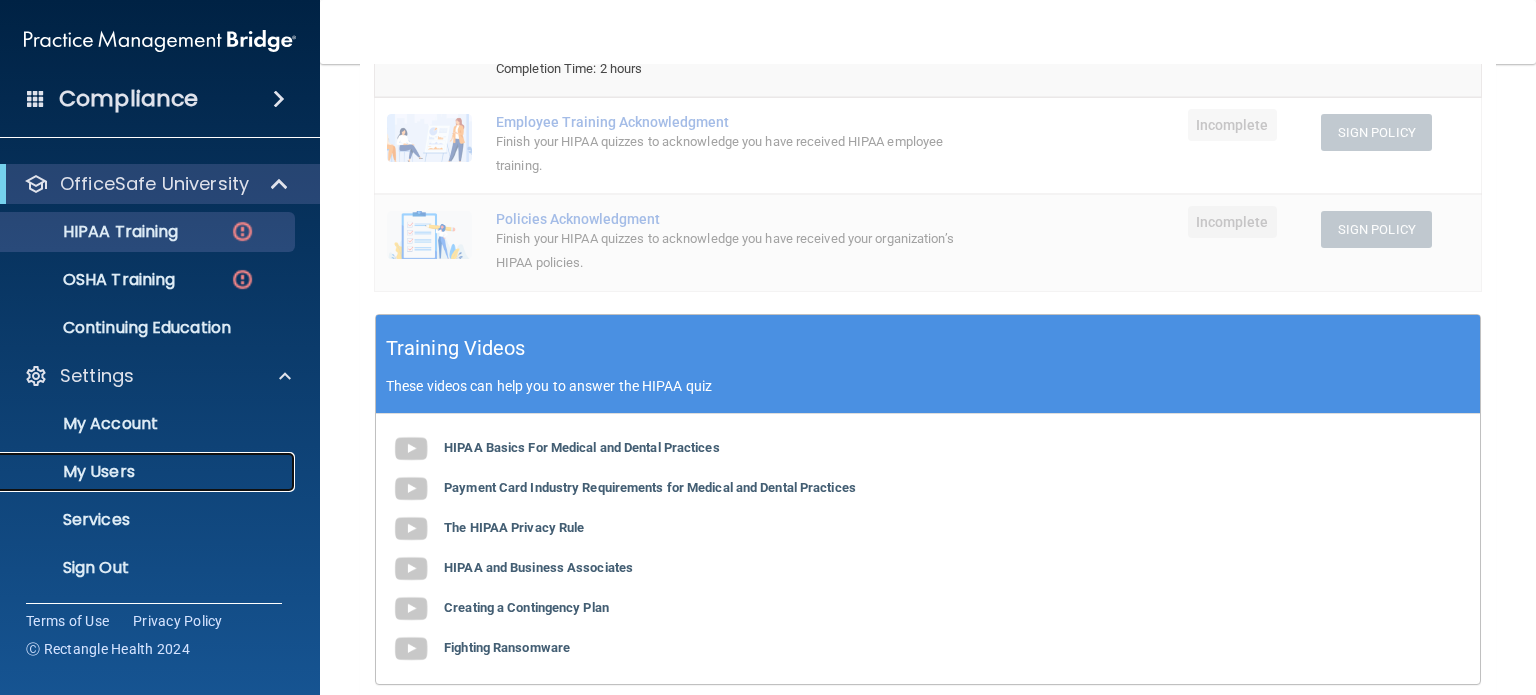 click on "My Users" at bounding box center [149, 472] 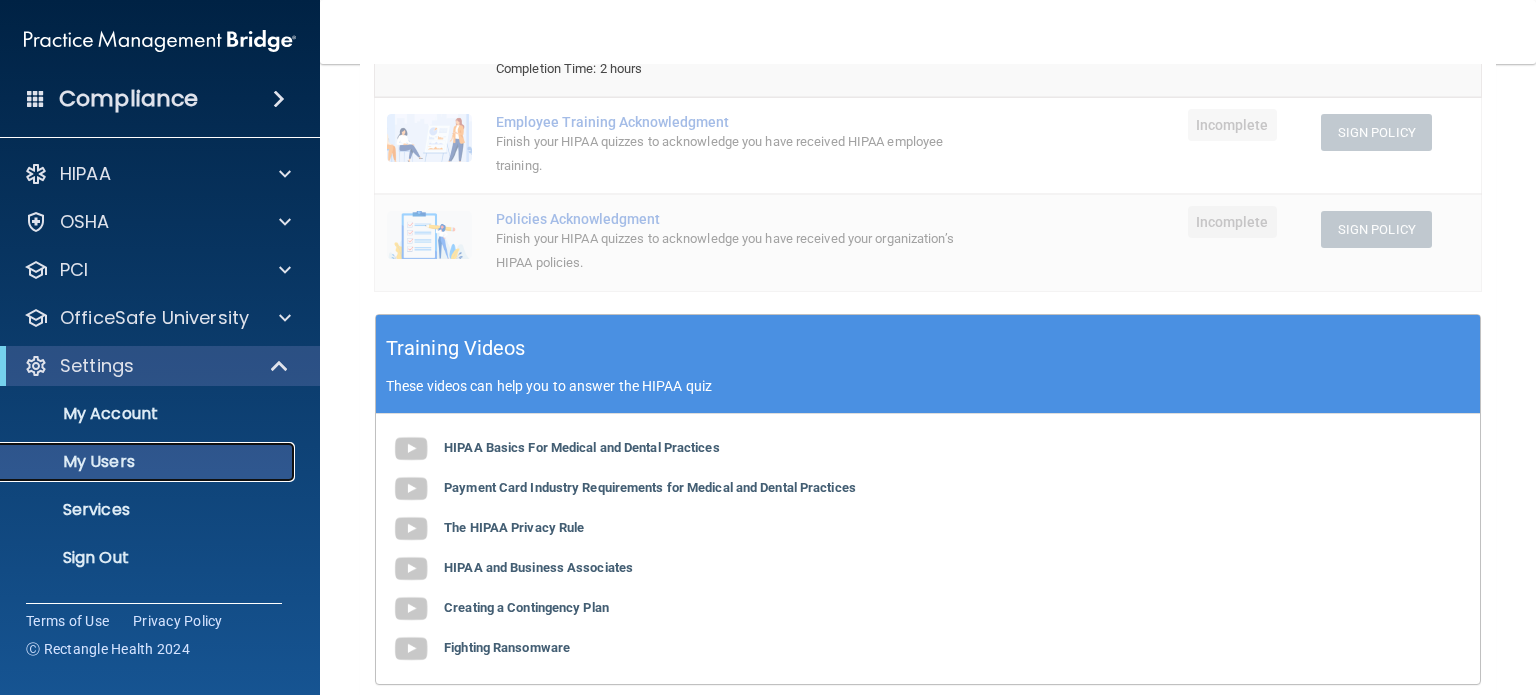 scroll, scrollTop: 0, scrollLeft: 0, axis: both 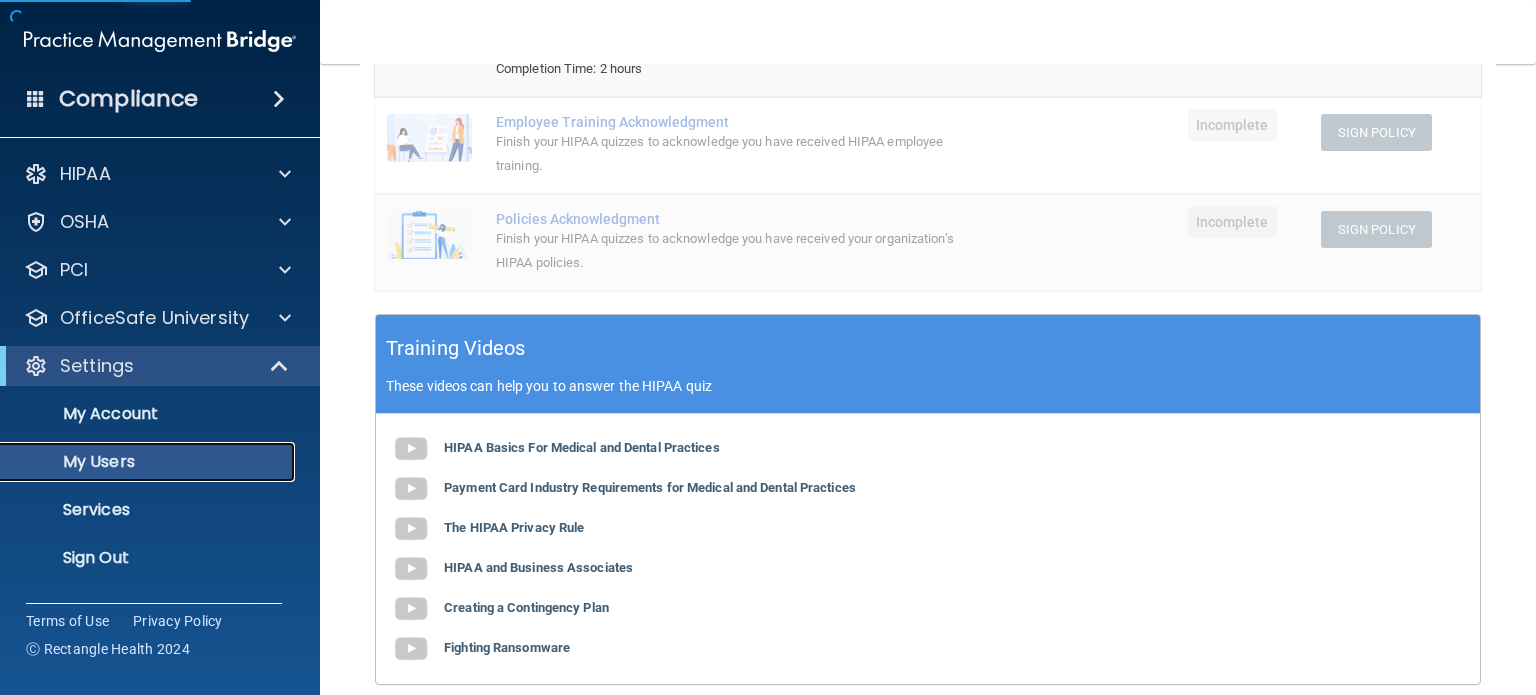 select on "20" 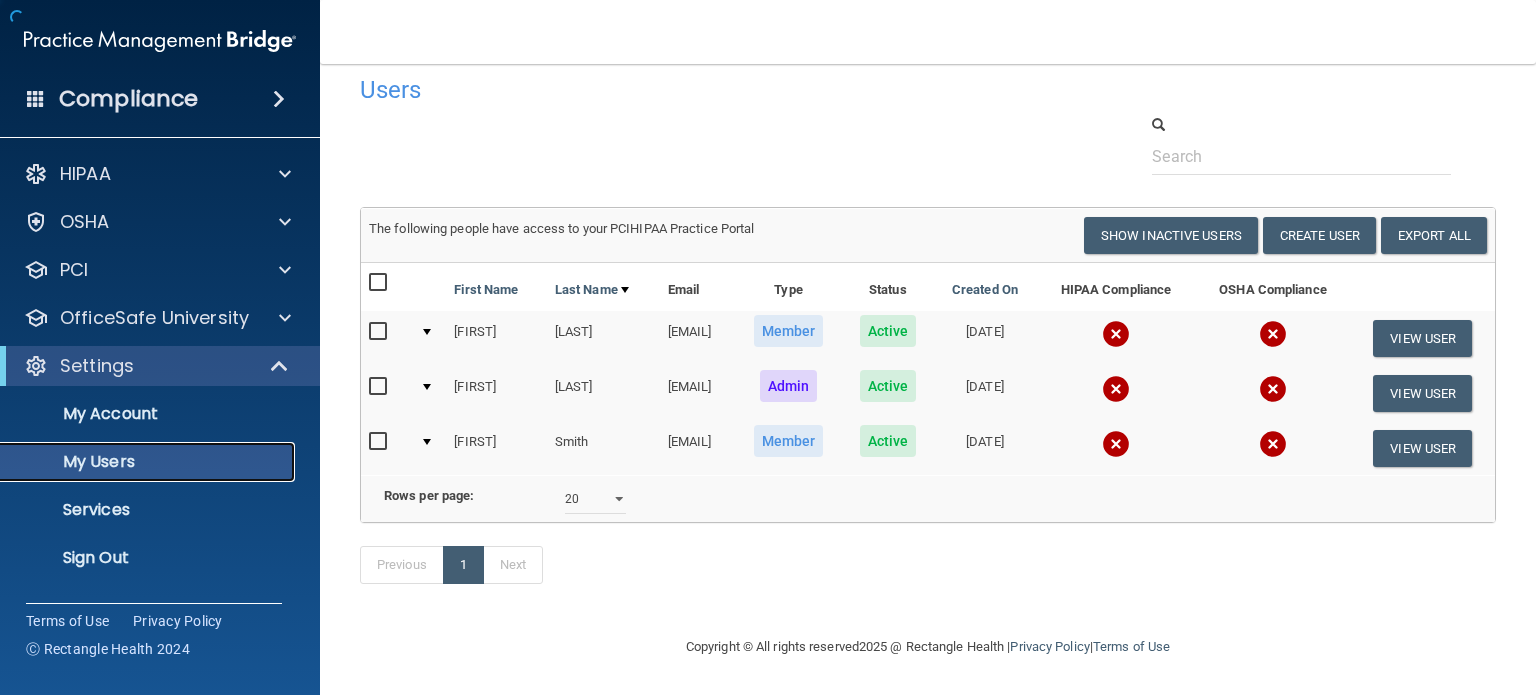 scroll, scrollTop: 46, scrollLeft: 0, axis: vertical 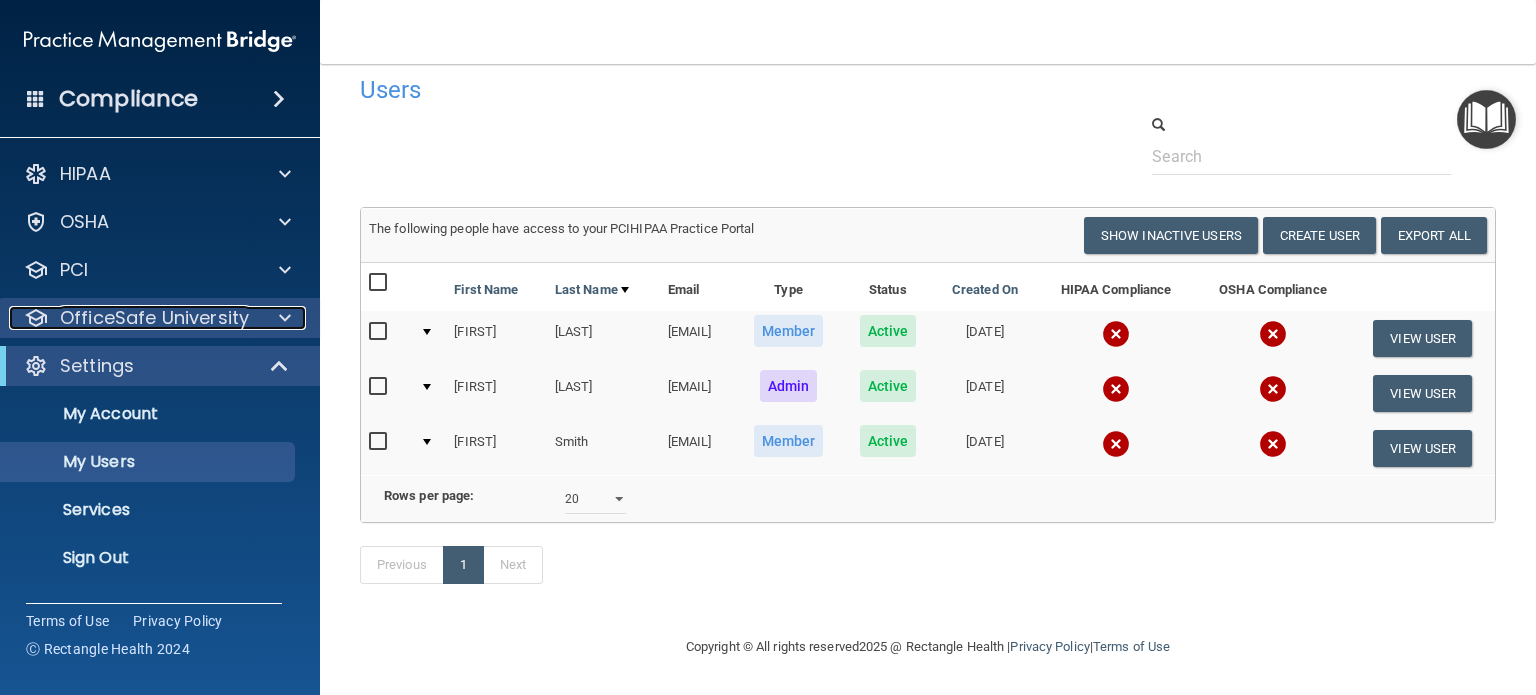 click at bounding box center (285, 318) 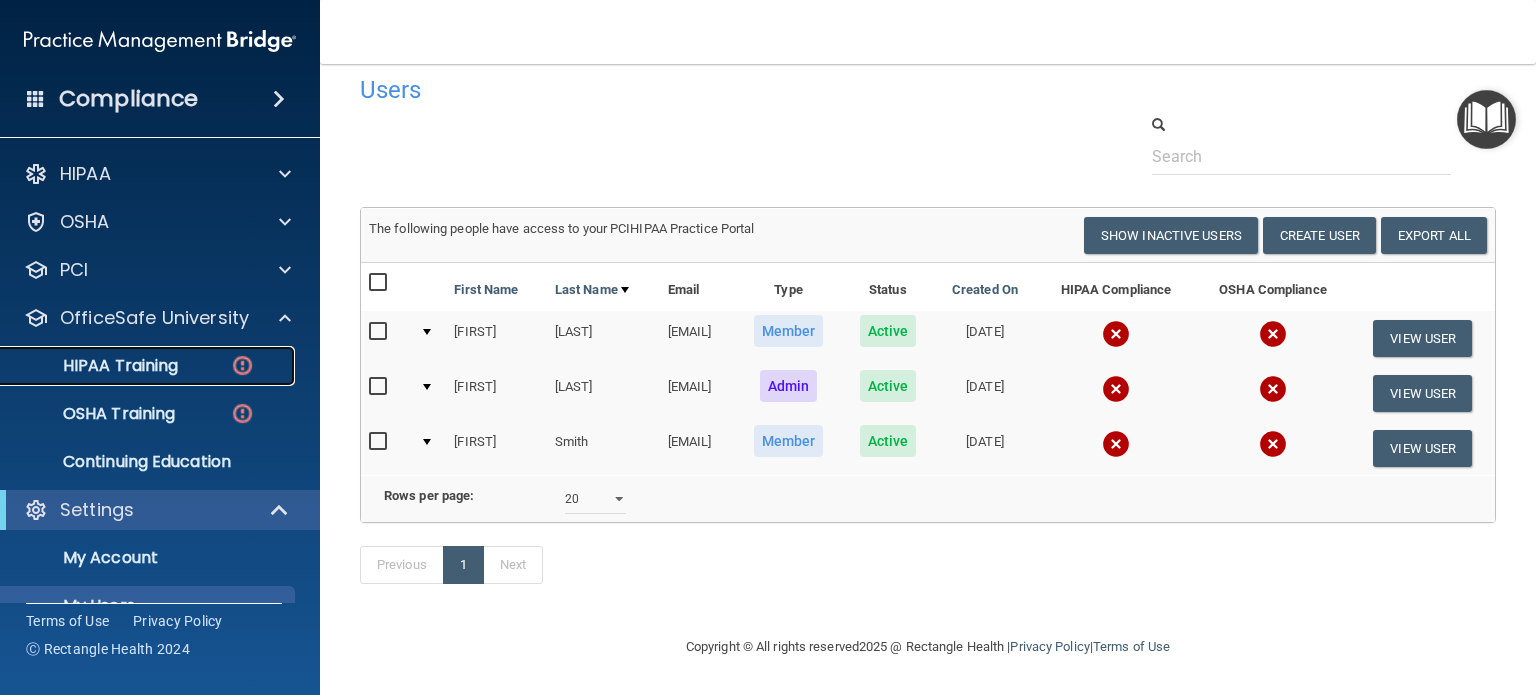 click on "HIPAA Training" at bounding box center [95, 366] 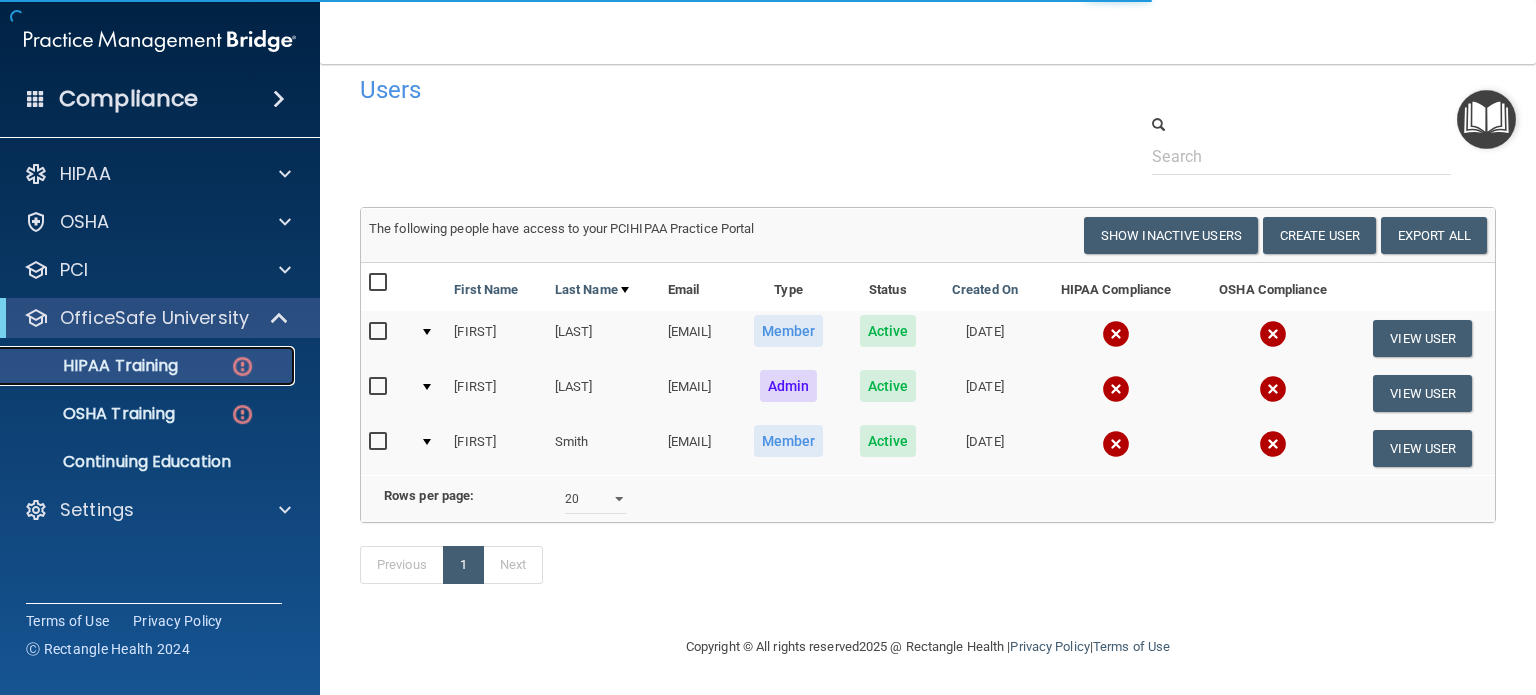 scroll, scrollTop: 663, scrollLeft: 0, axis: vertical 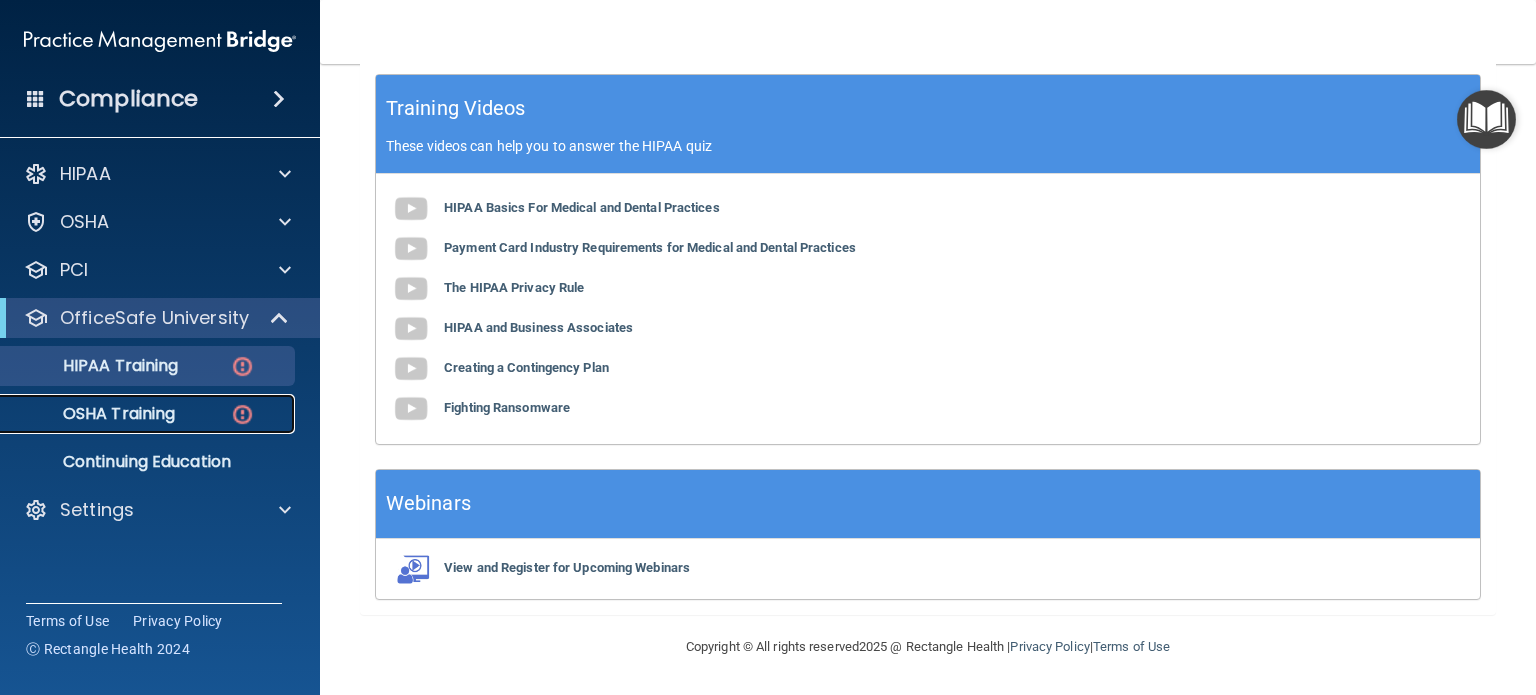 click on "OSHA Training" at bounding box center [94, 414] 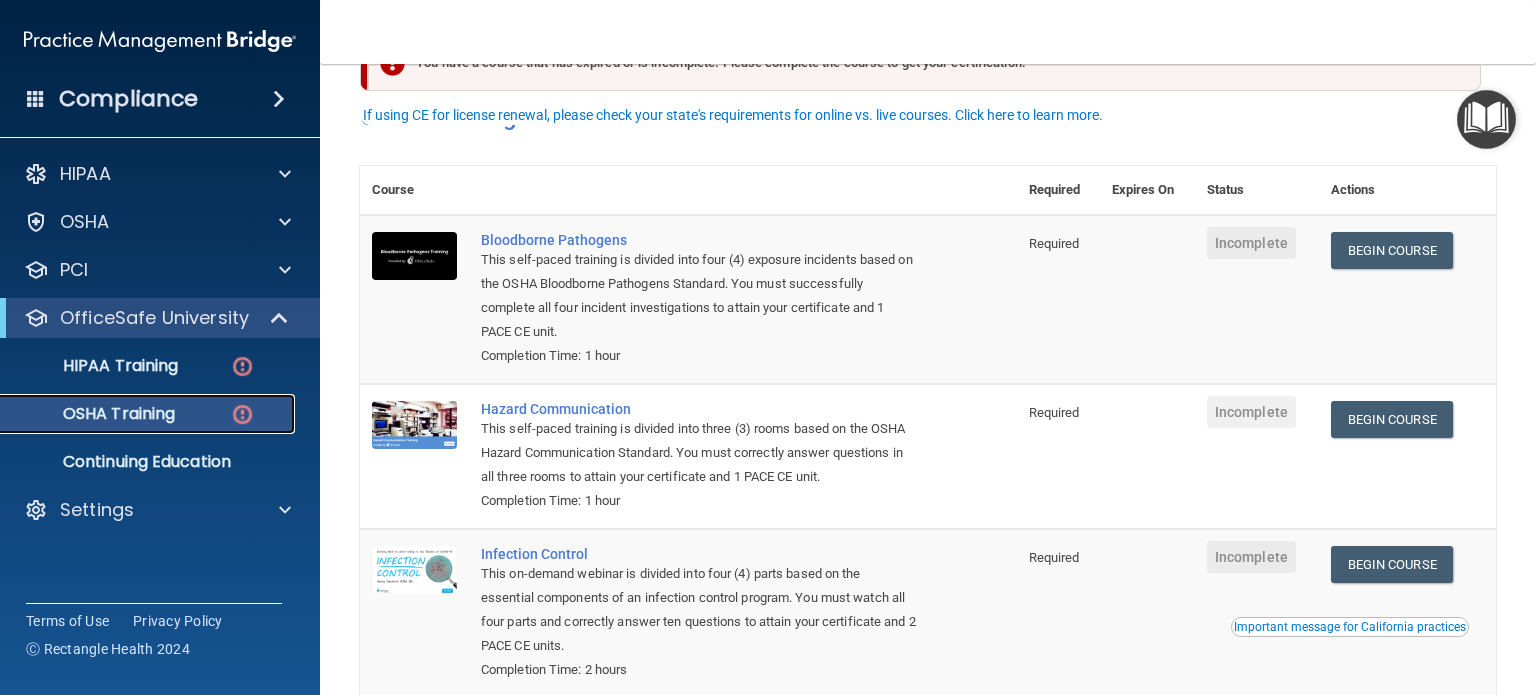 scroll, scrollTop: 100, scrollLeft: 0, axis: vertical 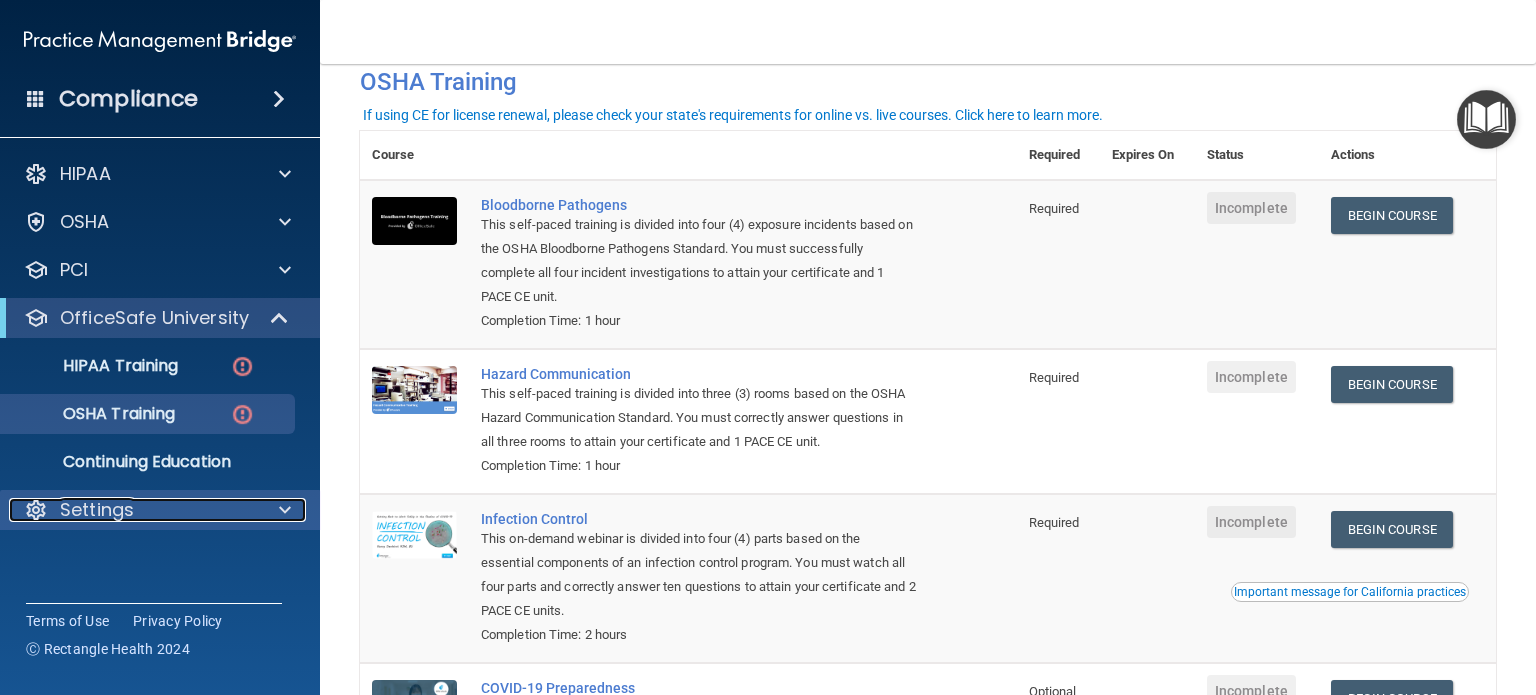 click at bounding box center [285, 510] 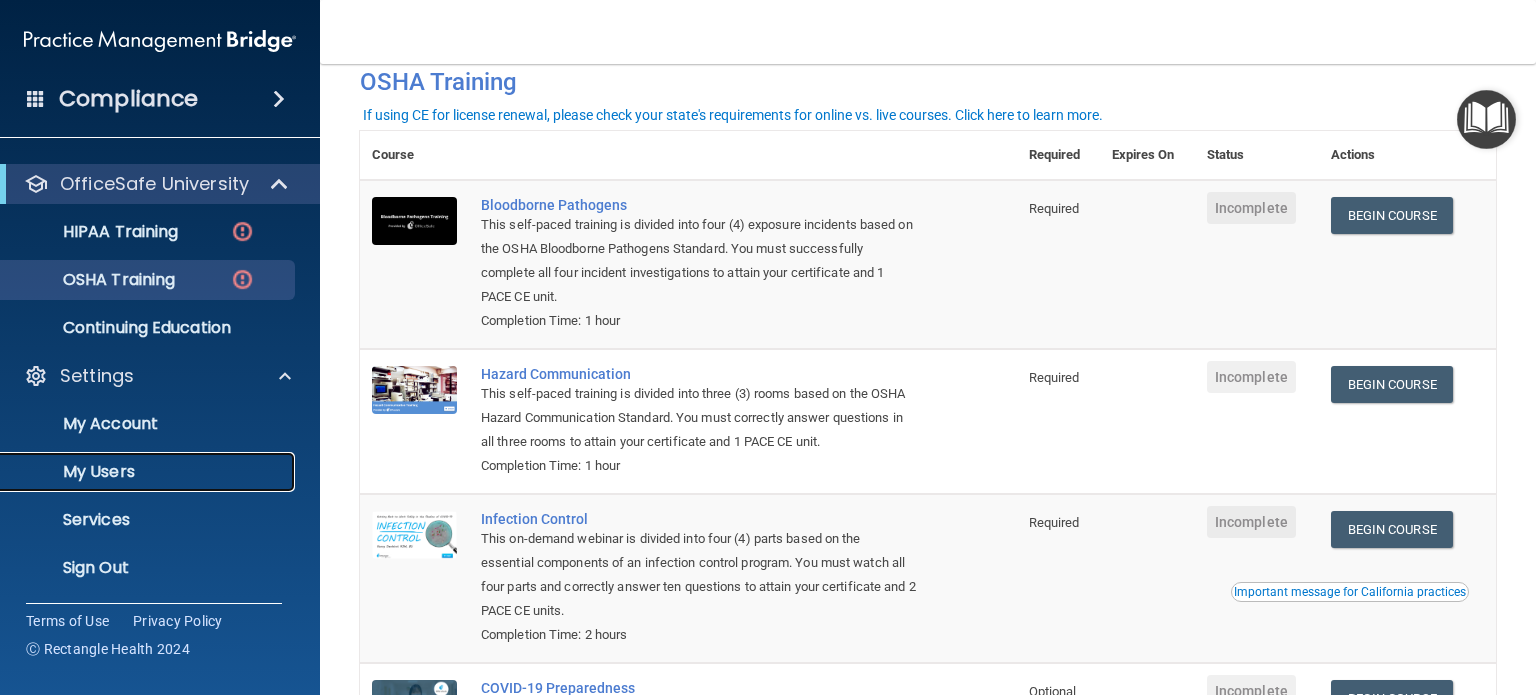 click on "My Users" at bounding box center [149, 472] 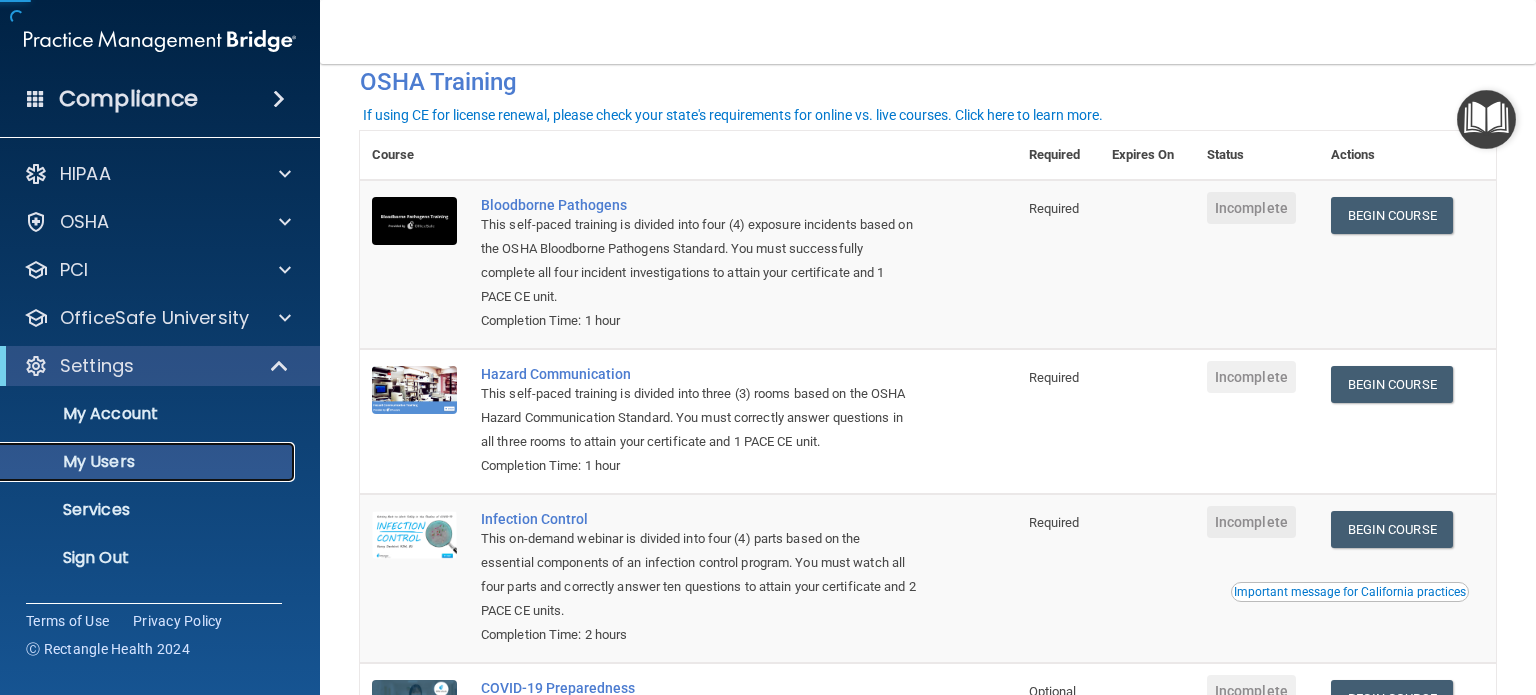 scroll, scrollTop: 0, scrollLeft: 0, axis: both 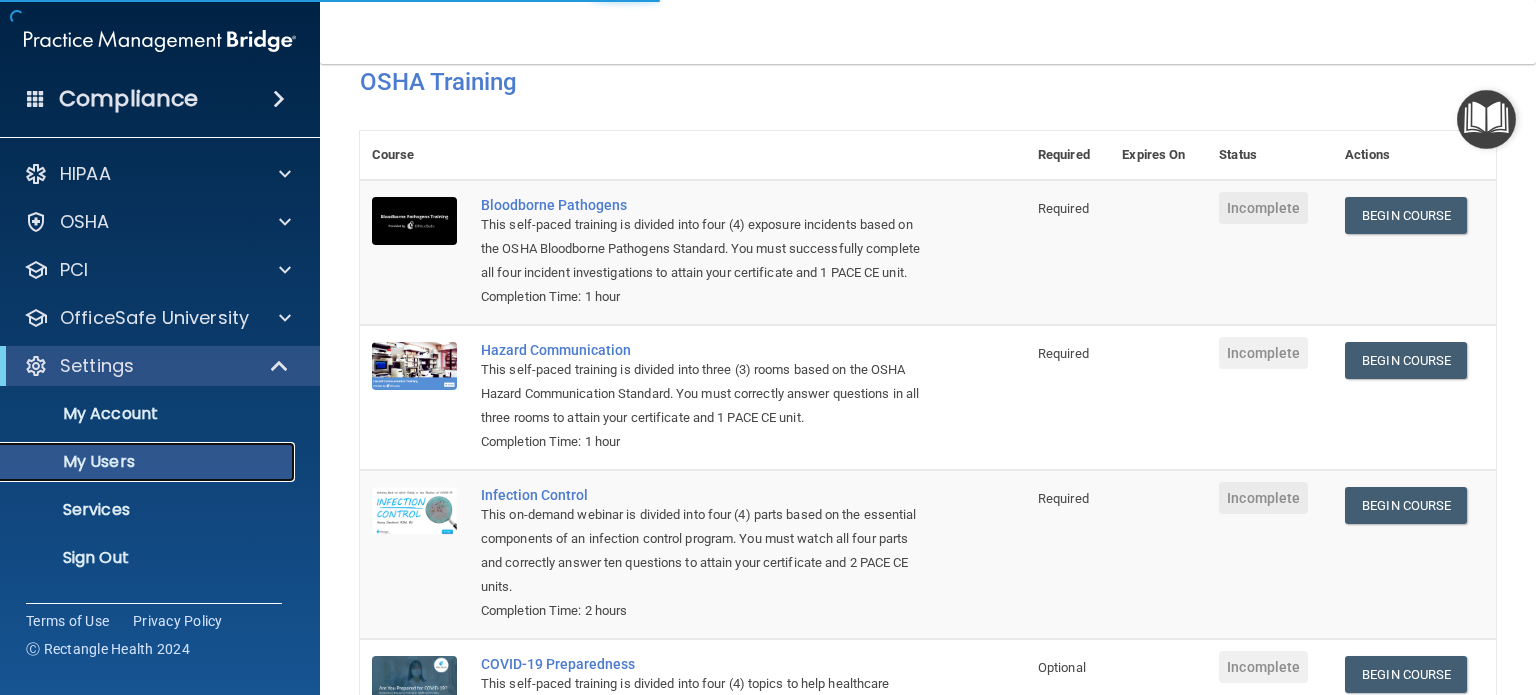 select on "20" 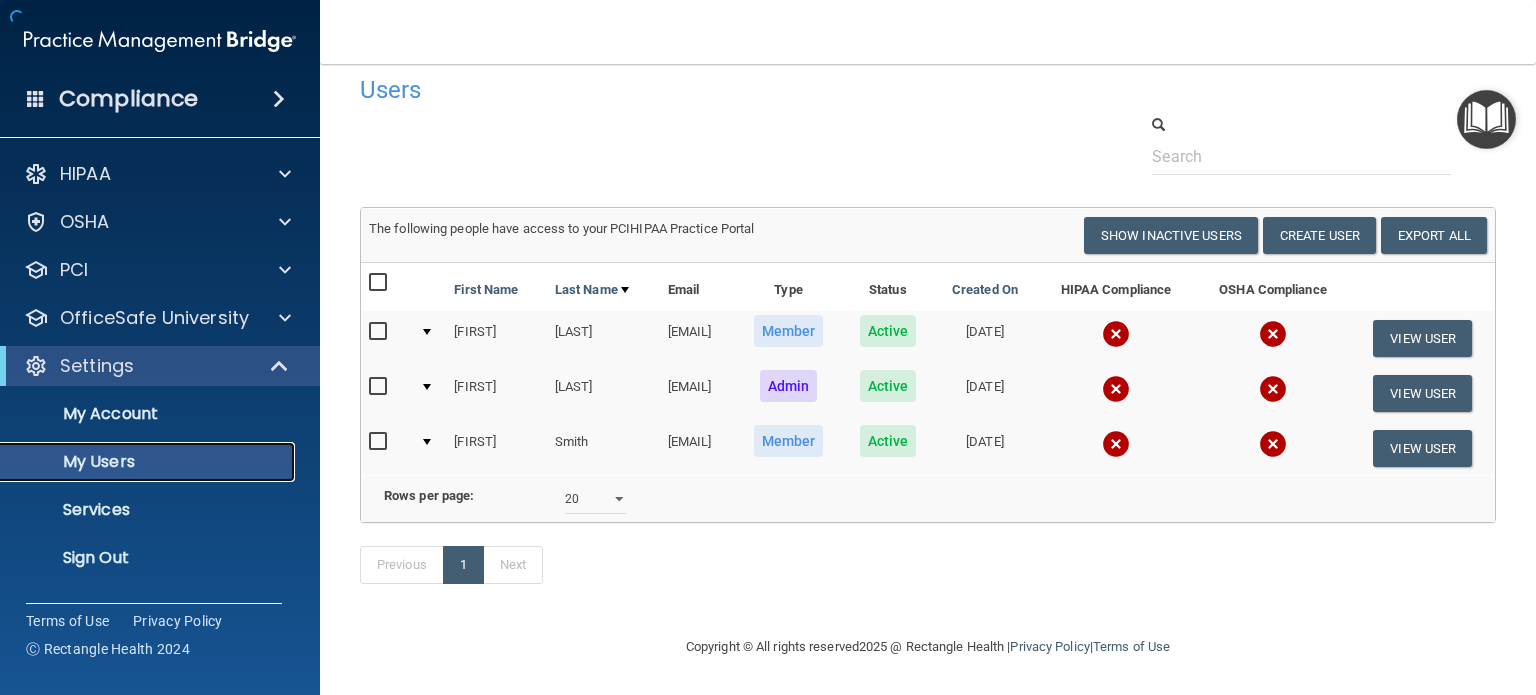 scroll, scrollTop: 46, scrollLeft: 0, axis: vertical 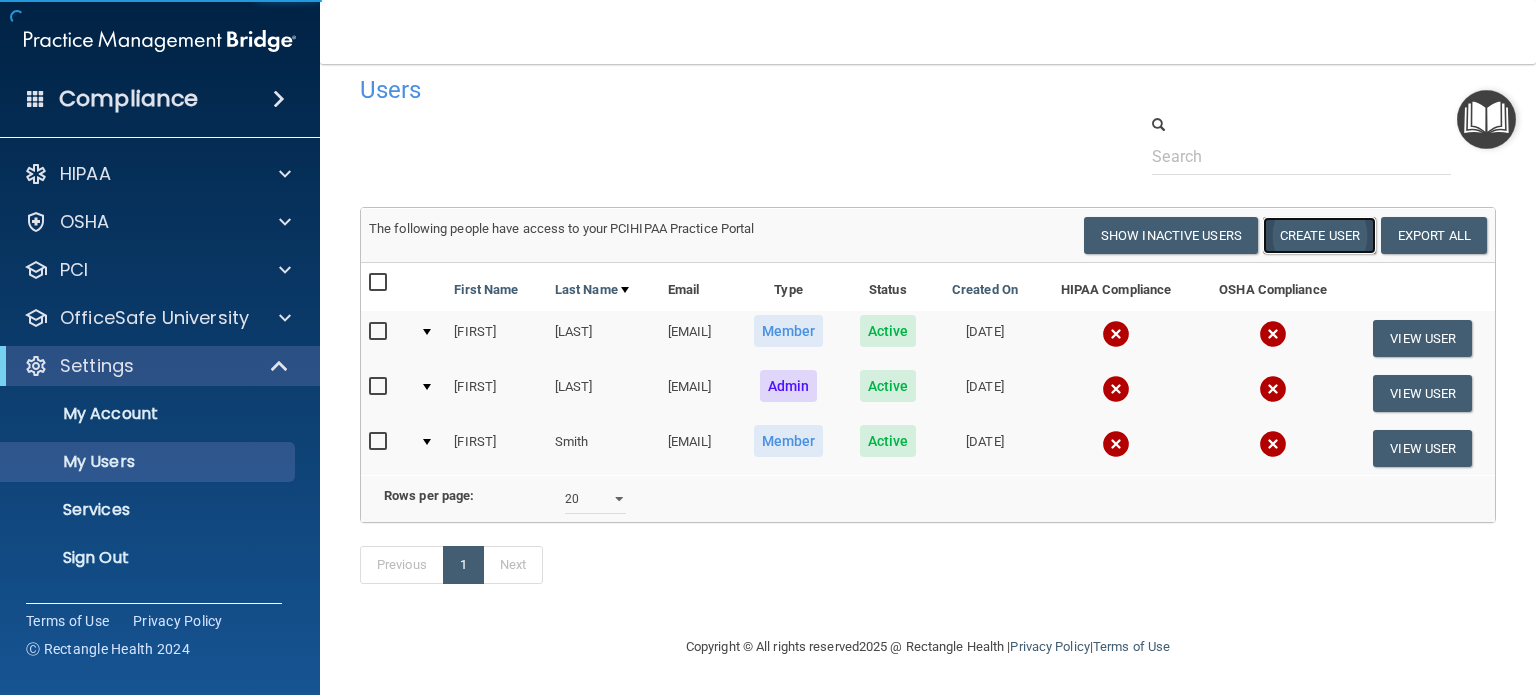 click on "Create User" at bounding box center [1319, 235] 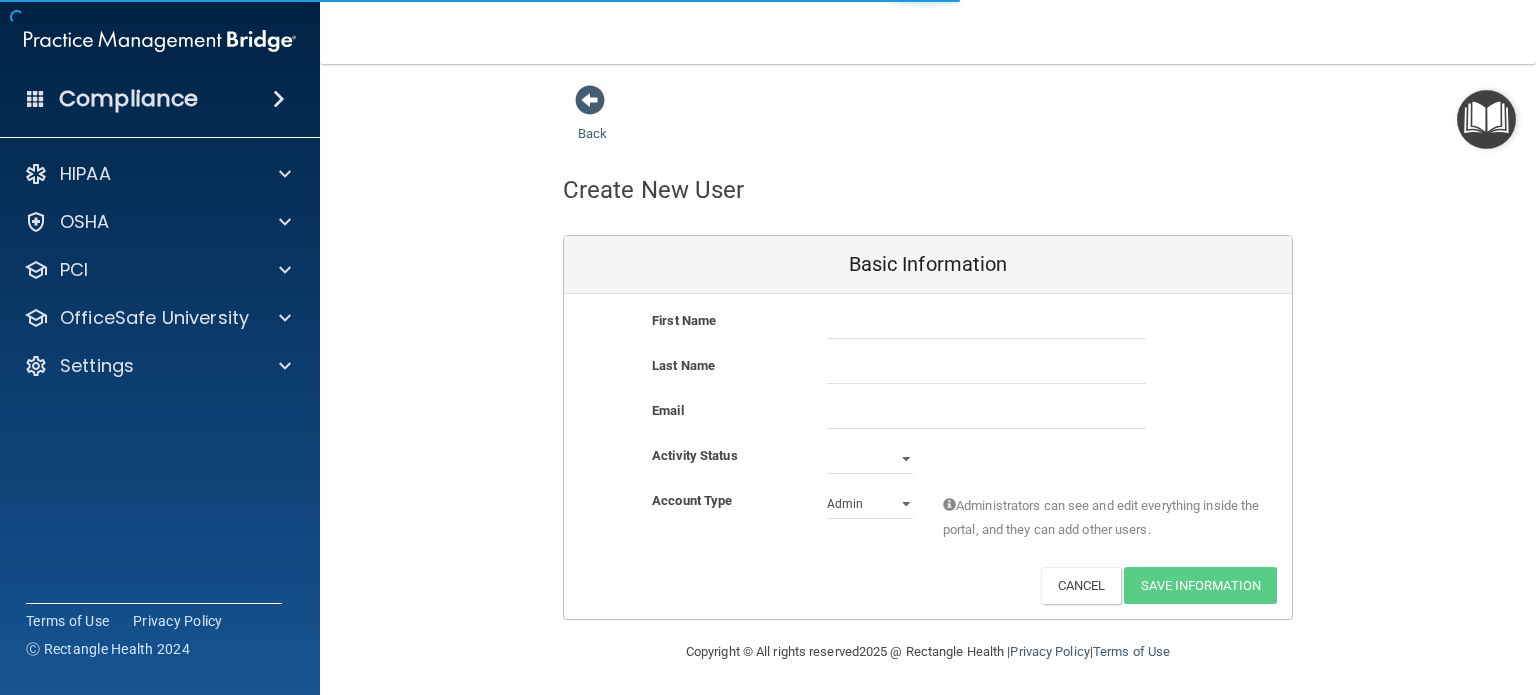 scroll, scrollTop: 4, scrollLeft: 0, axis: vertical 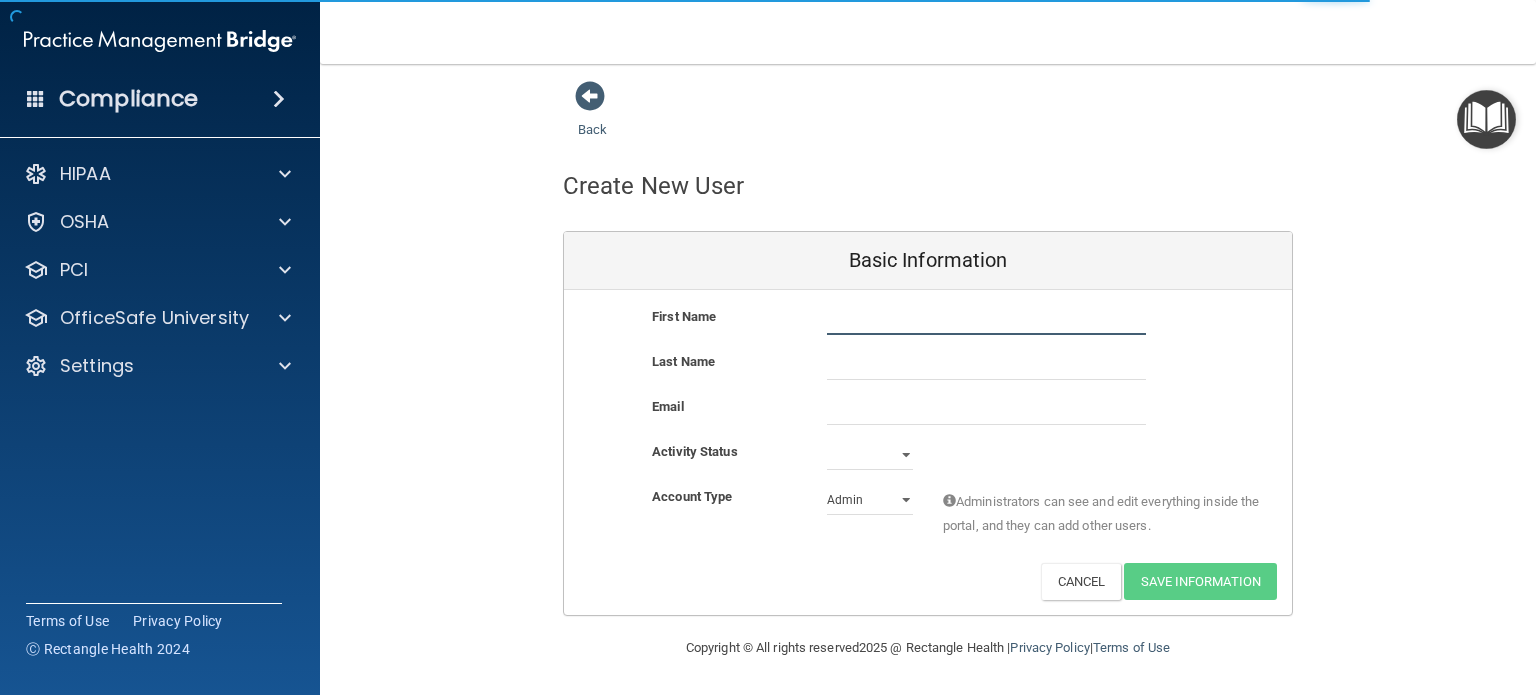 click at bounding box center [986, 320] 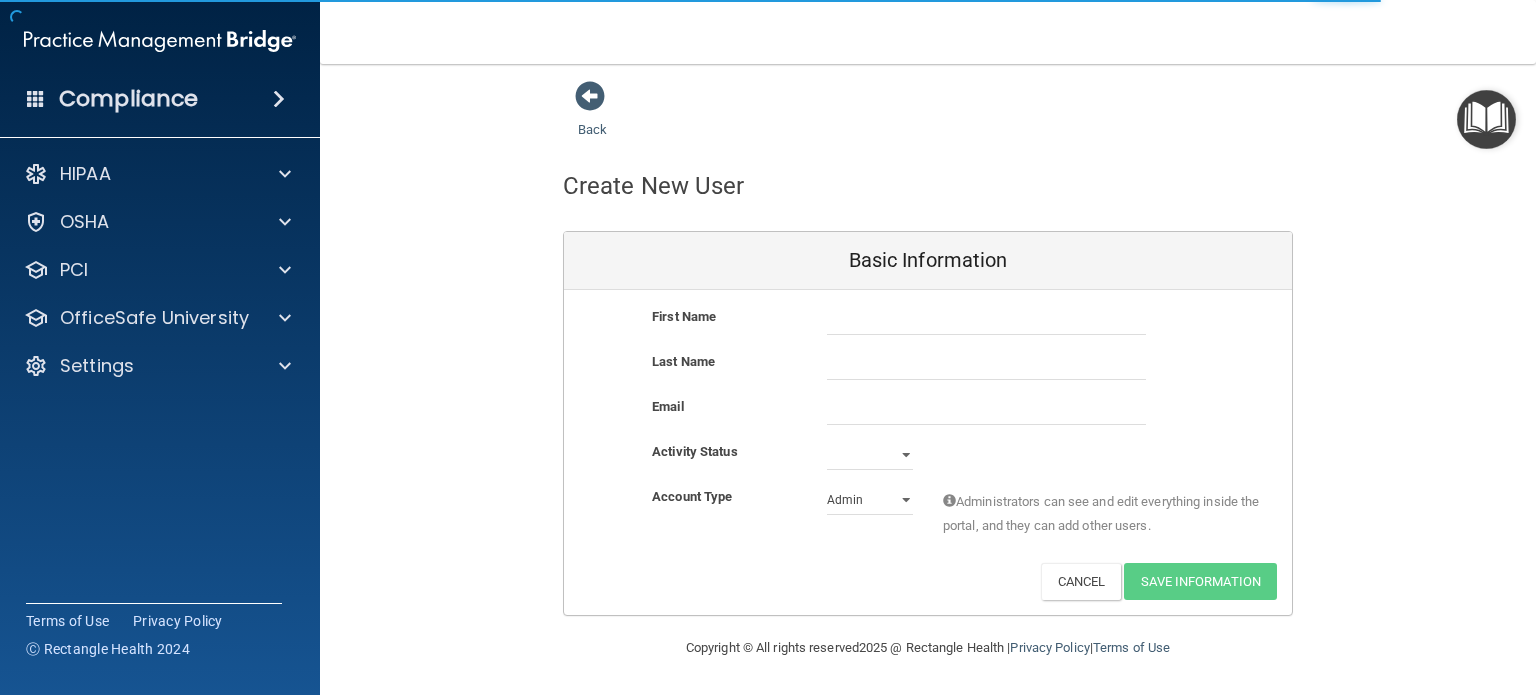 click on "First Name" at bounding box center (928, 327) 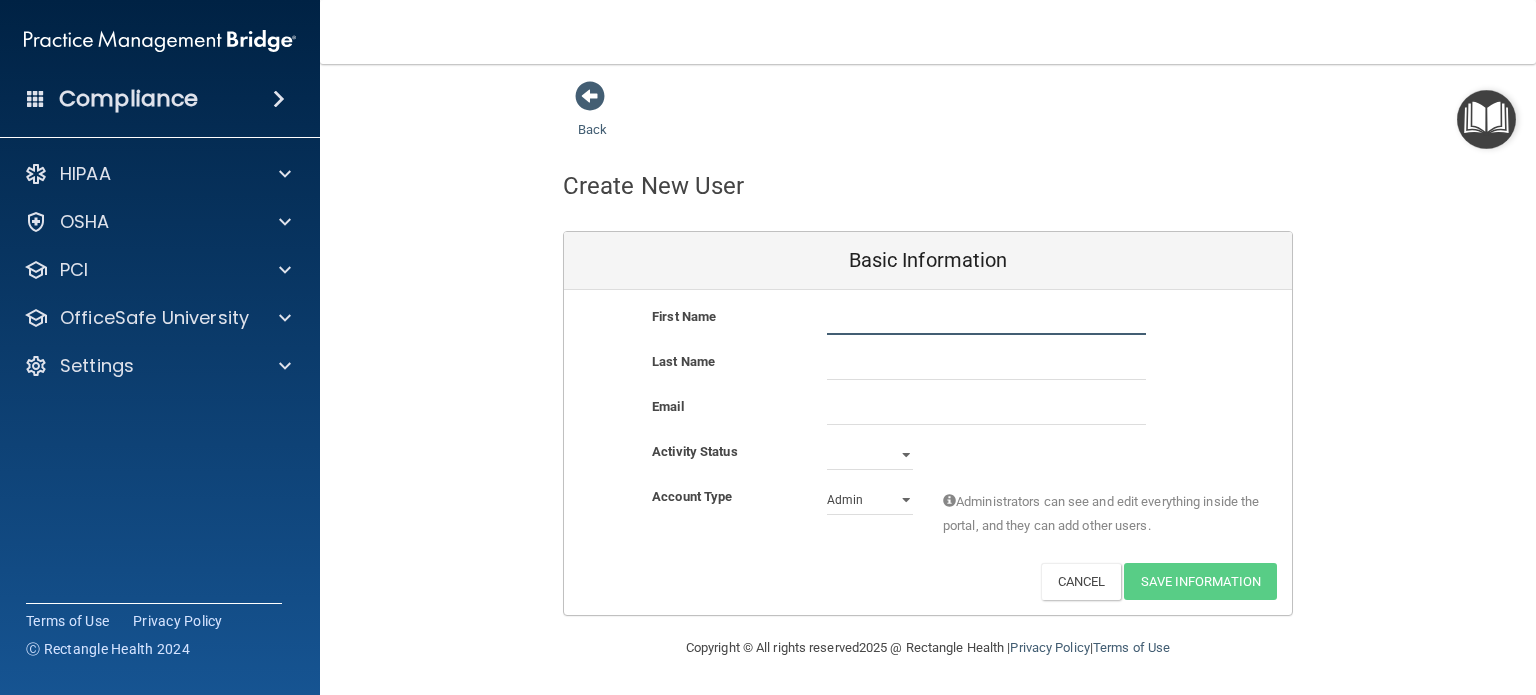 click at bounding box center [986, 320] 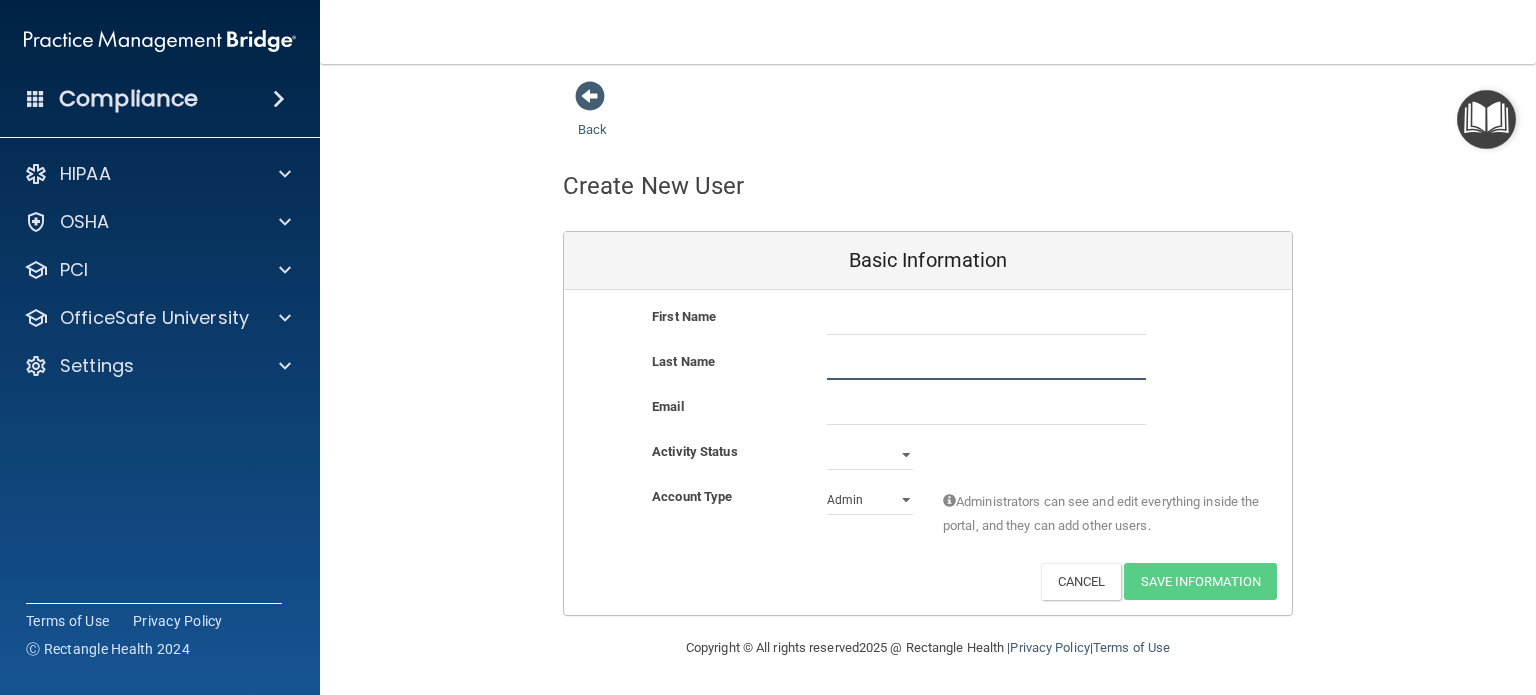click at bounding box center (986, 365) 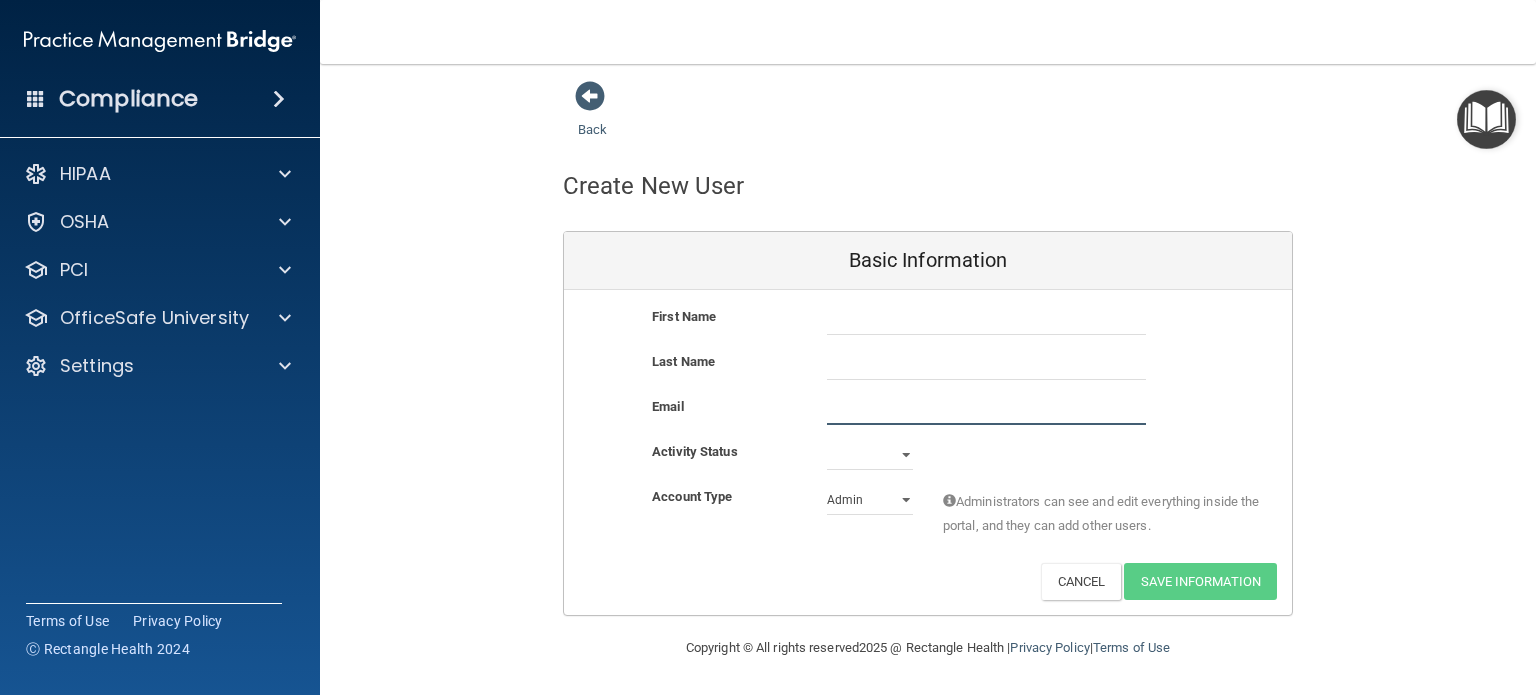 click at bounding box center (986, 410) 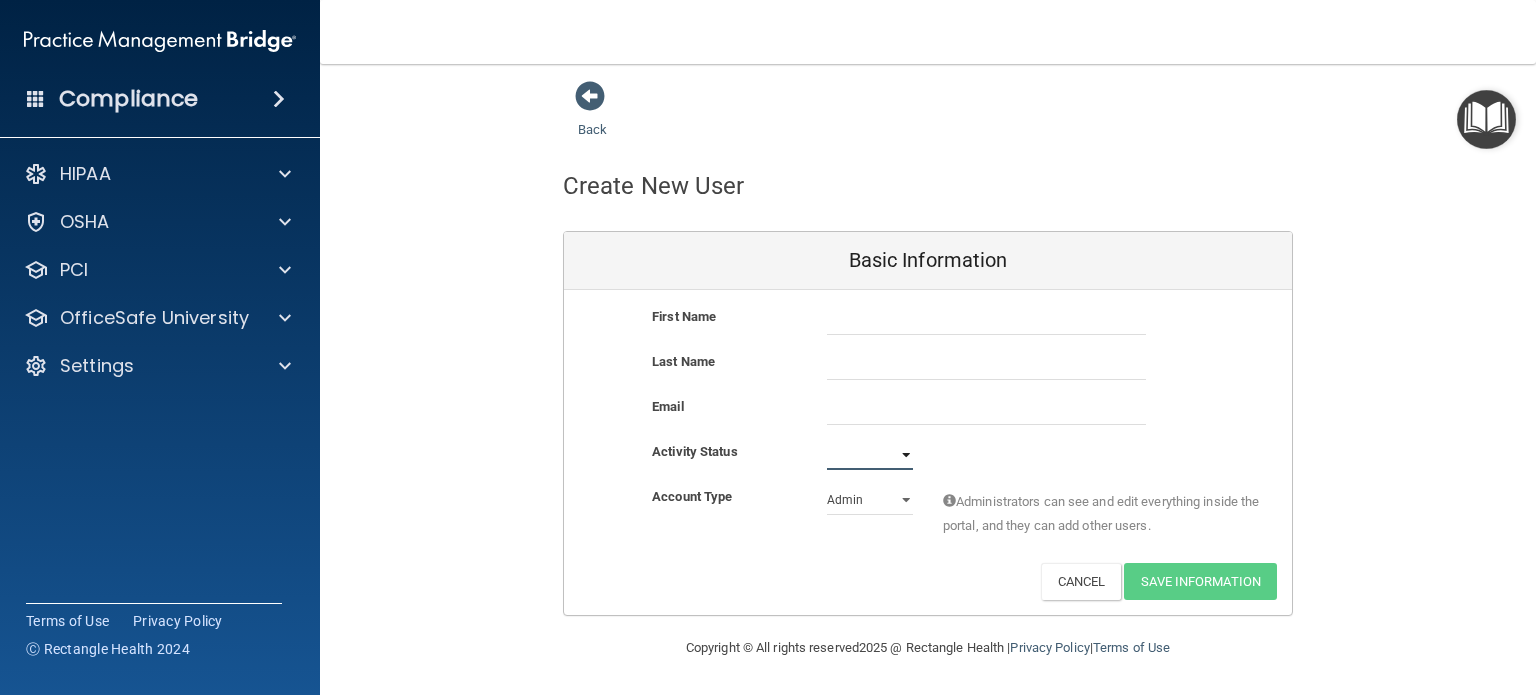 click on "Active  Inactive" at bounding box center [870, 455] 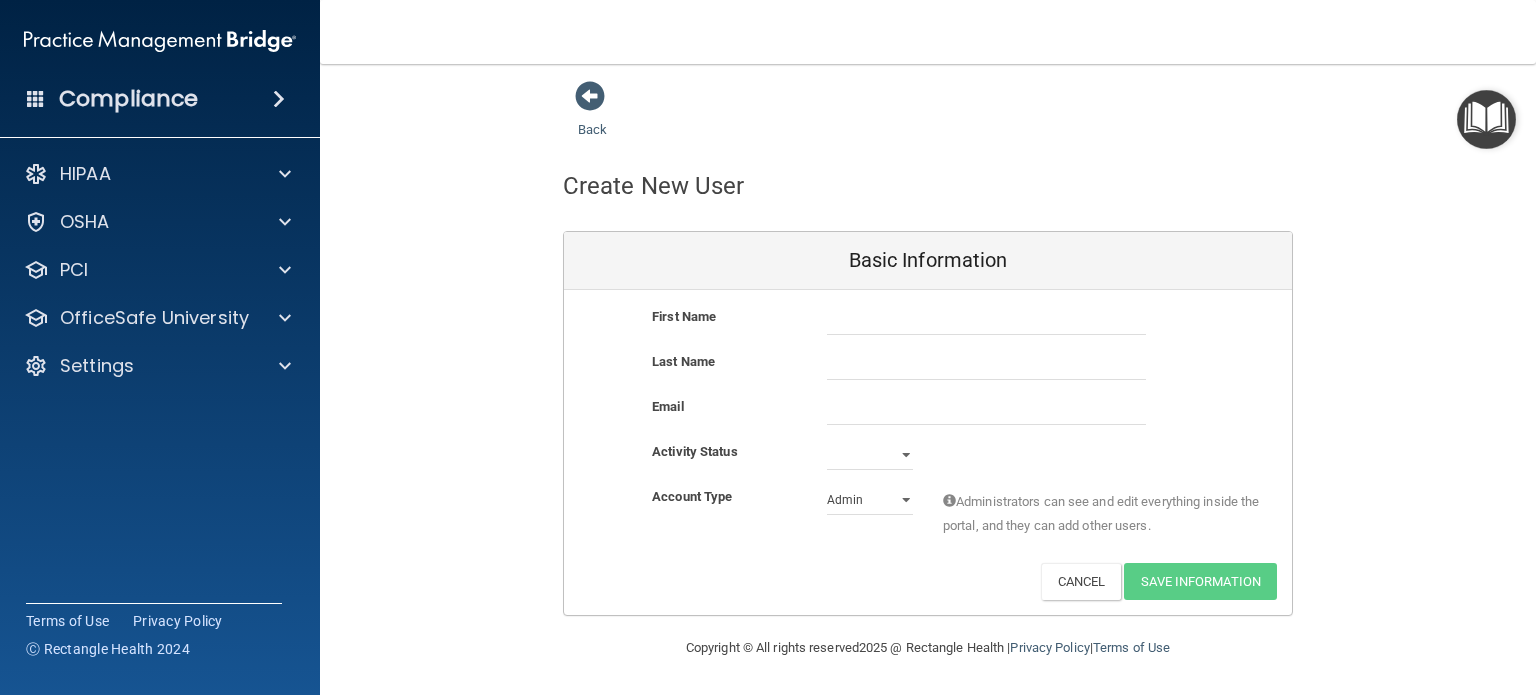 click on "Account Type        Practice Admin                  Admin  Member          Financial Institution          Business Associate Admin  Business Associate Member         Administrators can see and edit everything inside the portal, and they can add other users." at bounding box center (928, 516) 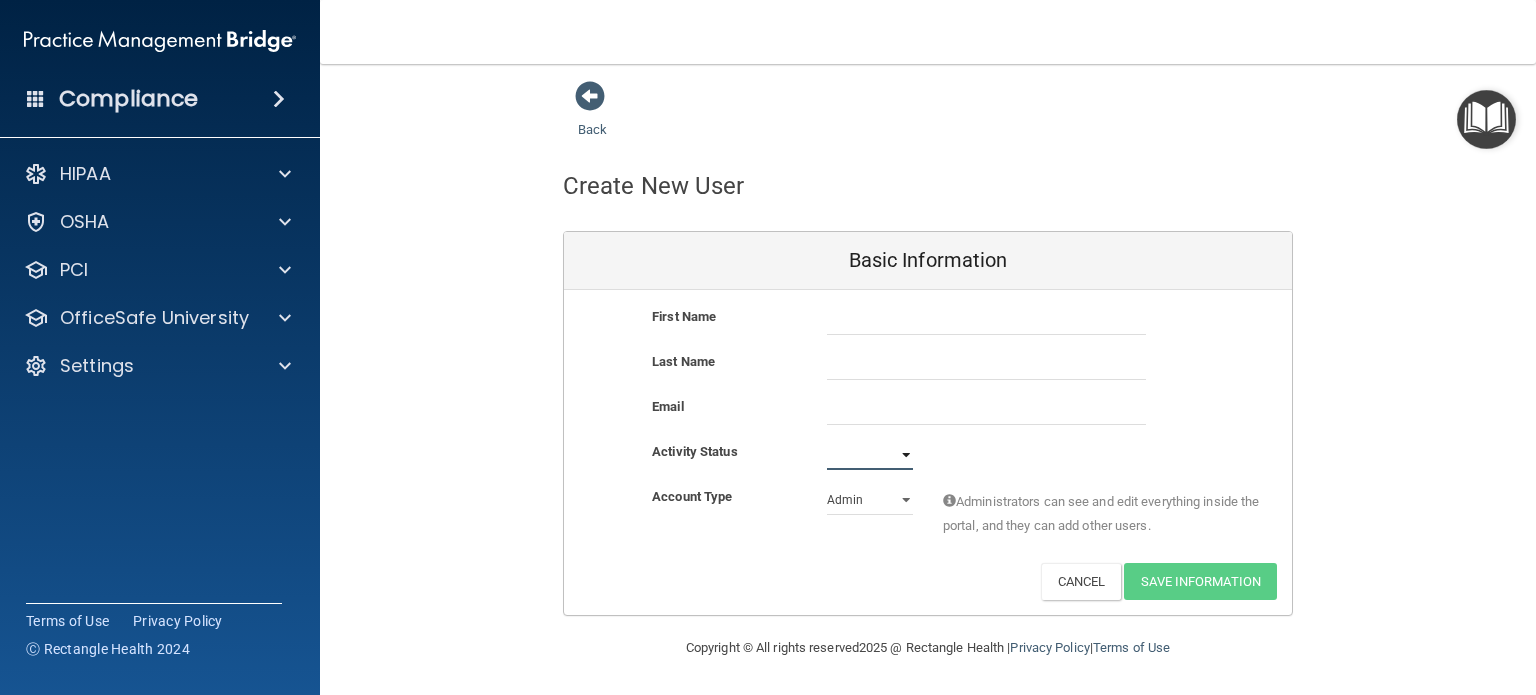 click on "Active  Inactive" at bounding box center [870, 455] 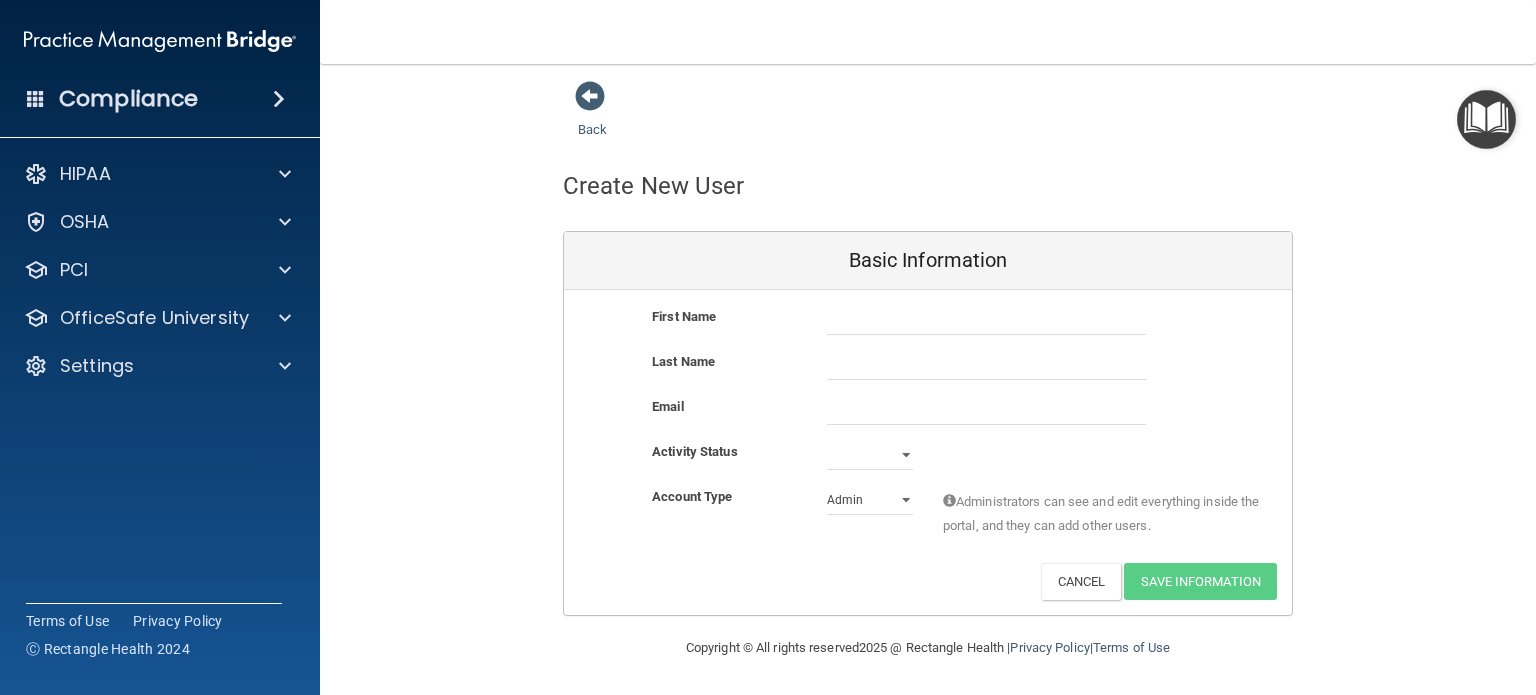 click on "Account Type        Practice Admin                  Admin  Member          Financial Institution          Business Associate Admin  Business Associate Member         Administrators can see and edit everything inside the portal, and they can add other users." at bounding box center (928, 516) 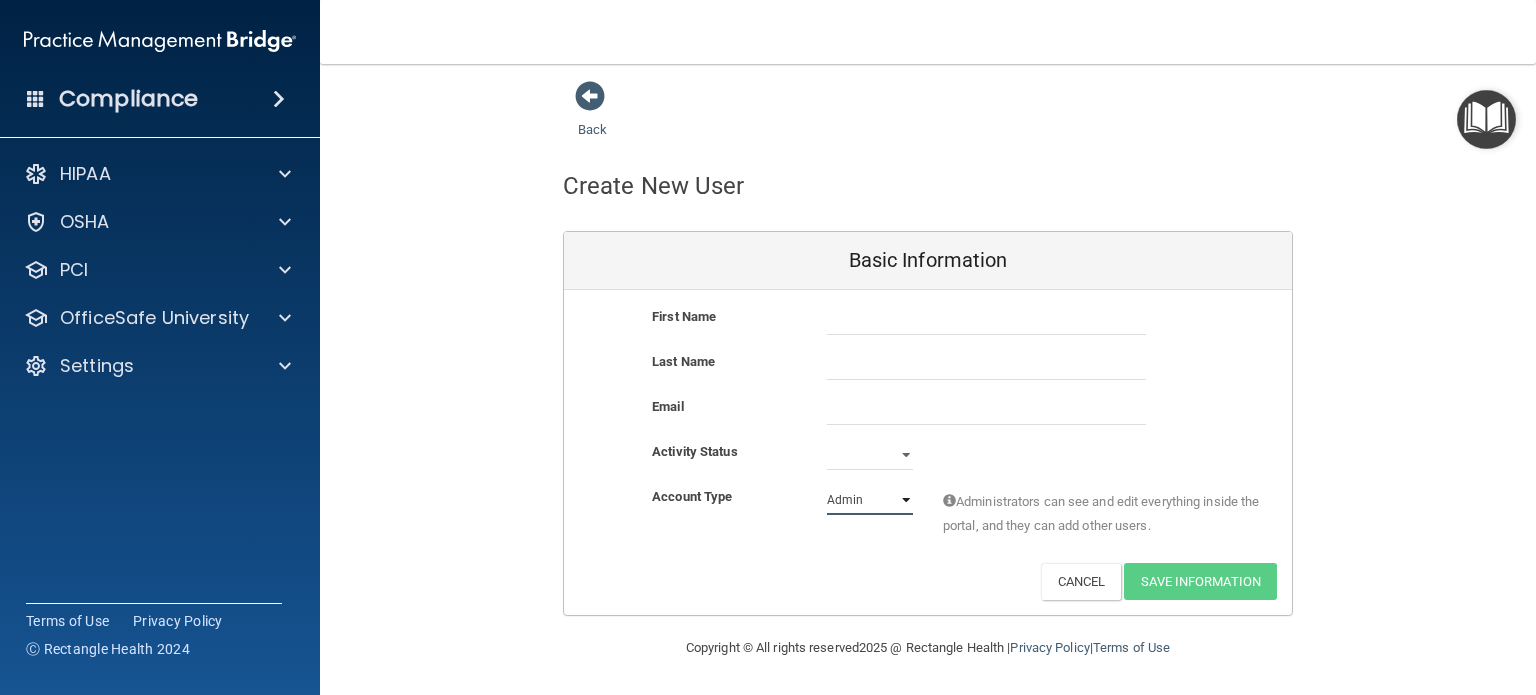 click on "Admin  Member" at bounding box center [870, 500] 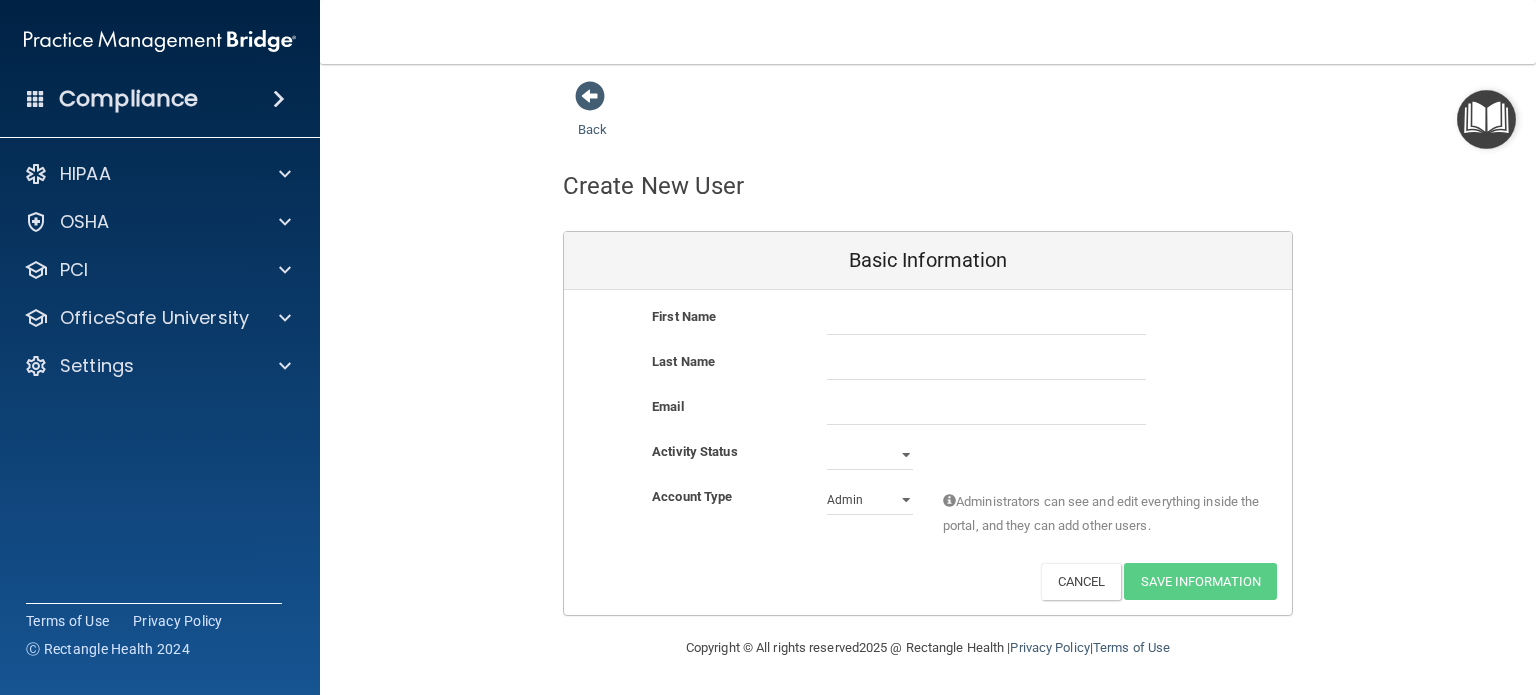 click on "Account Type        Practice Admin                  Admin  Member          Financial Institution          Business Associate Admin  Business Associate Member         Administrators can see and edit everything inside the portal, and they can add other users." at bounding box center [928, 516] 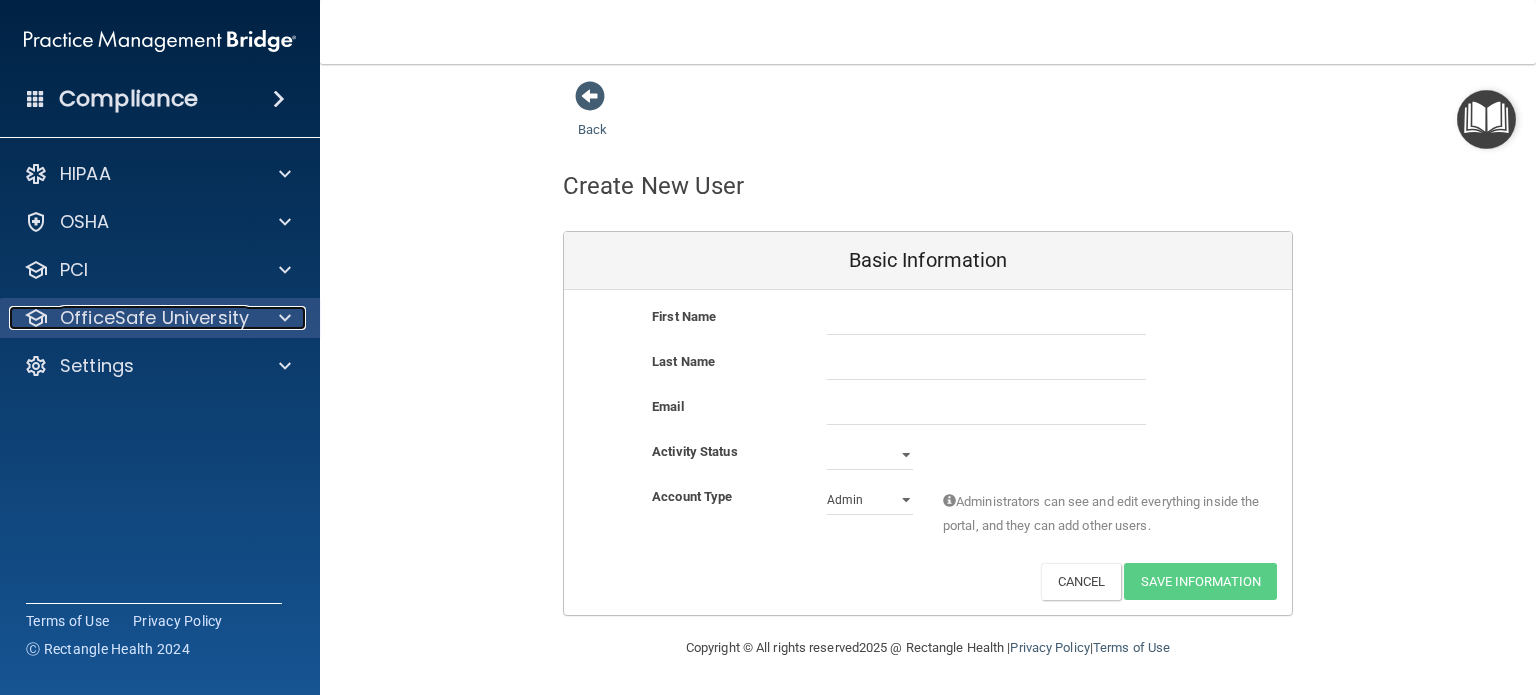 click at bounding box center [285, 318] 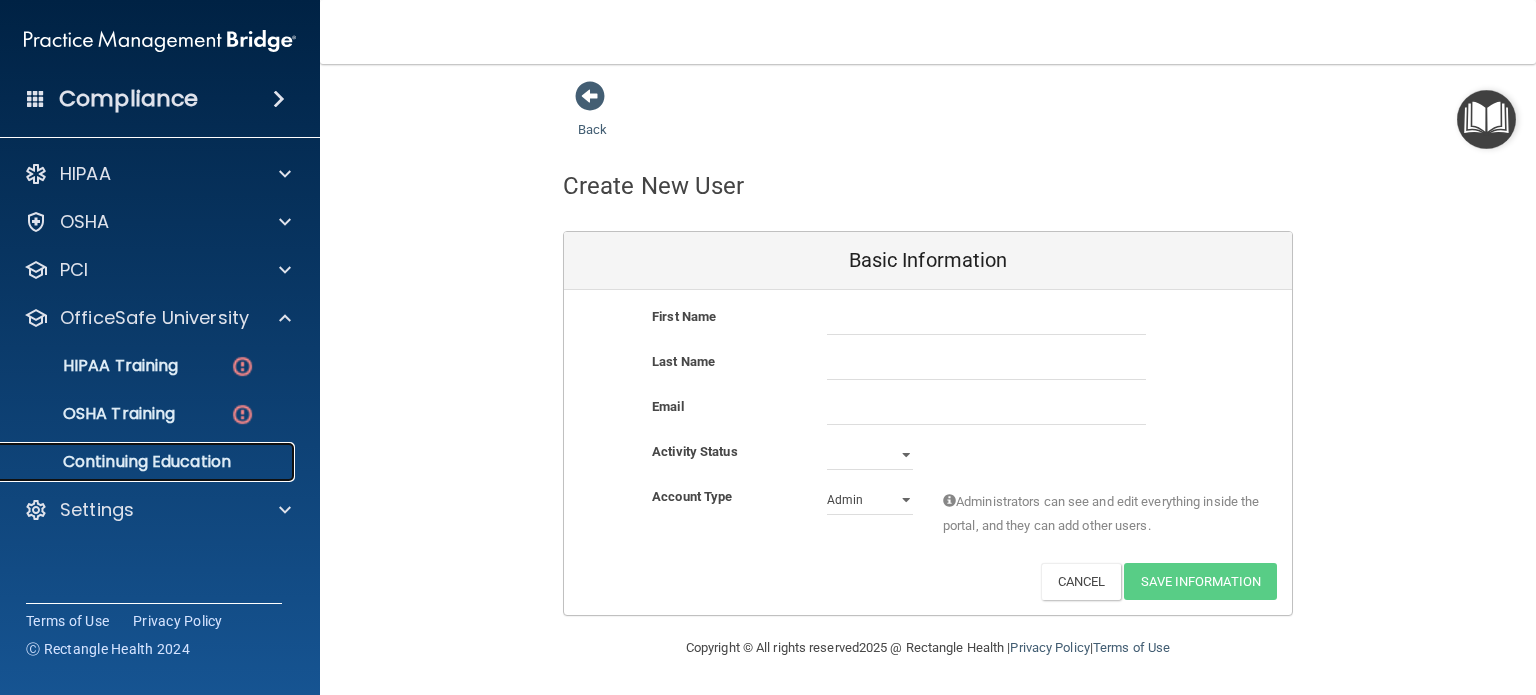 click on "Continuing Education" at bounding box center (149, 462) 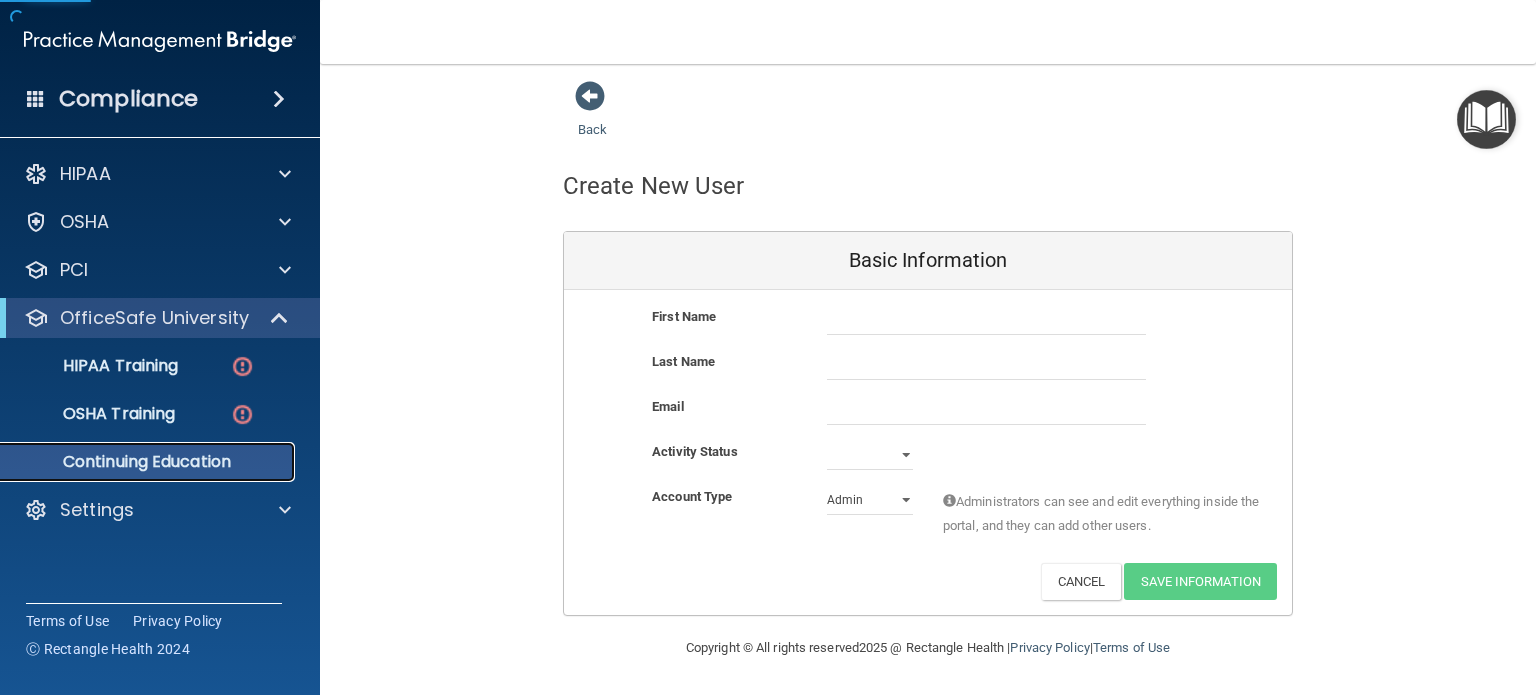 scroll, scrollTop: 0, scrollLeft: 0, axis: both 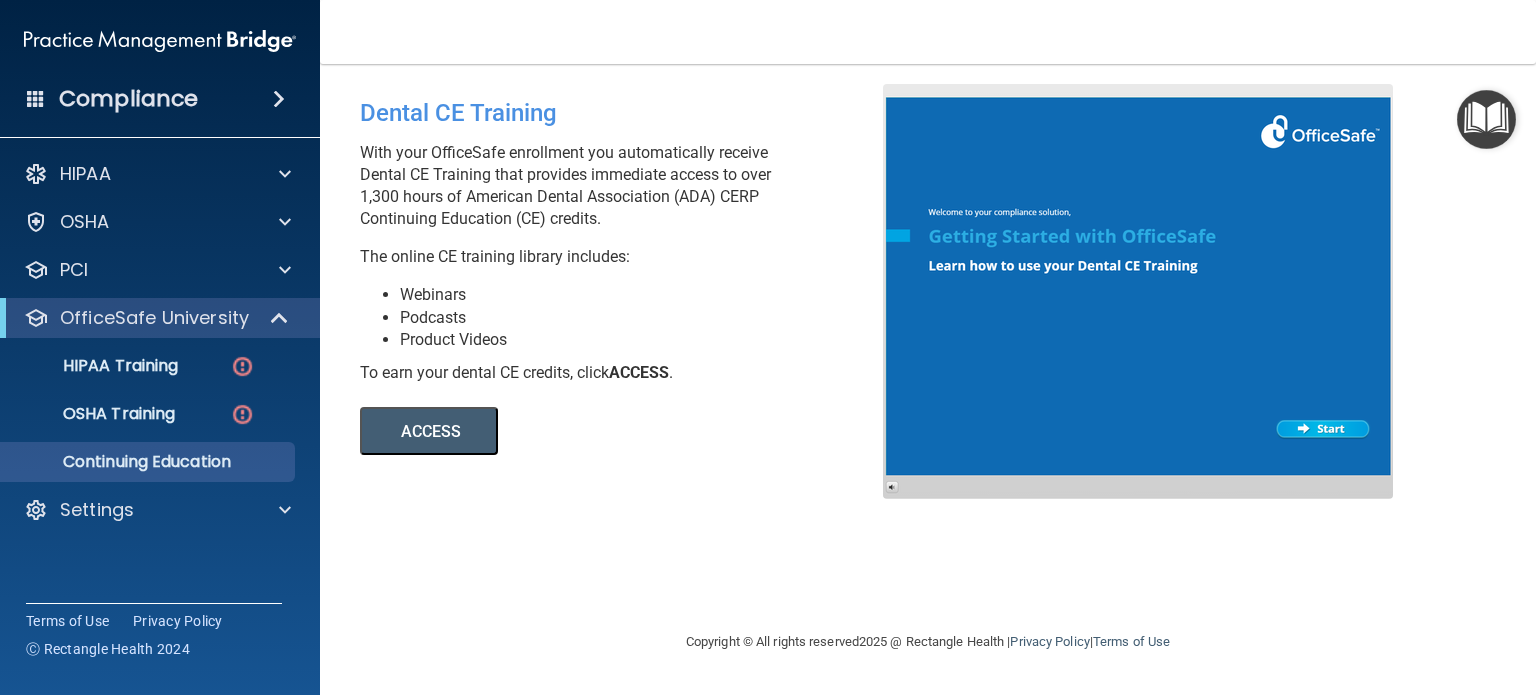 click on "ACCESS" at bounding box center (429, 431) 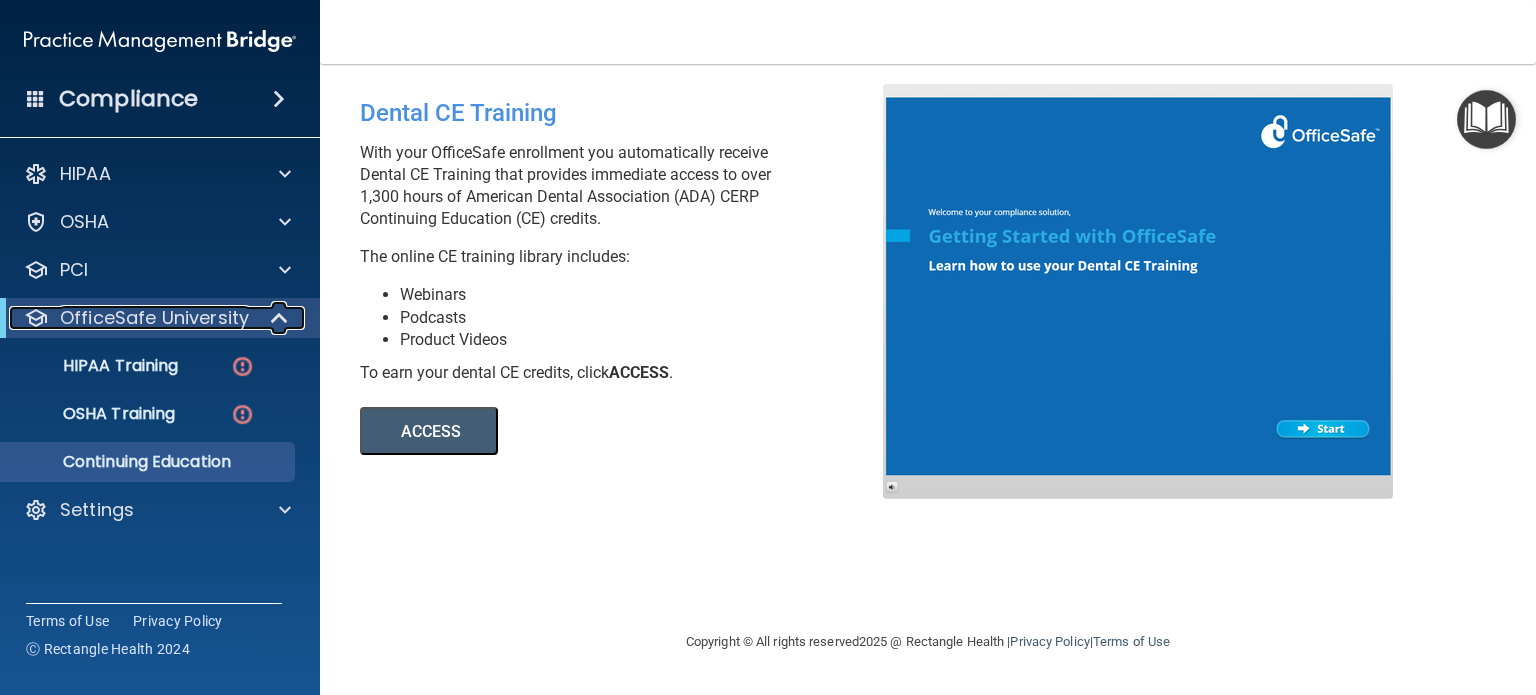 click at bounding box center [281, 318] 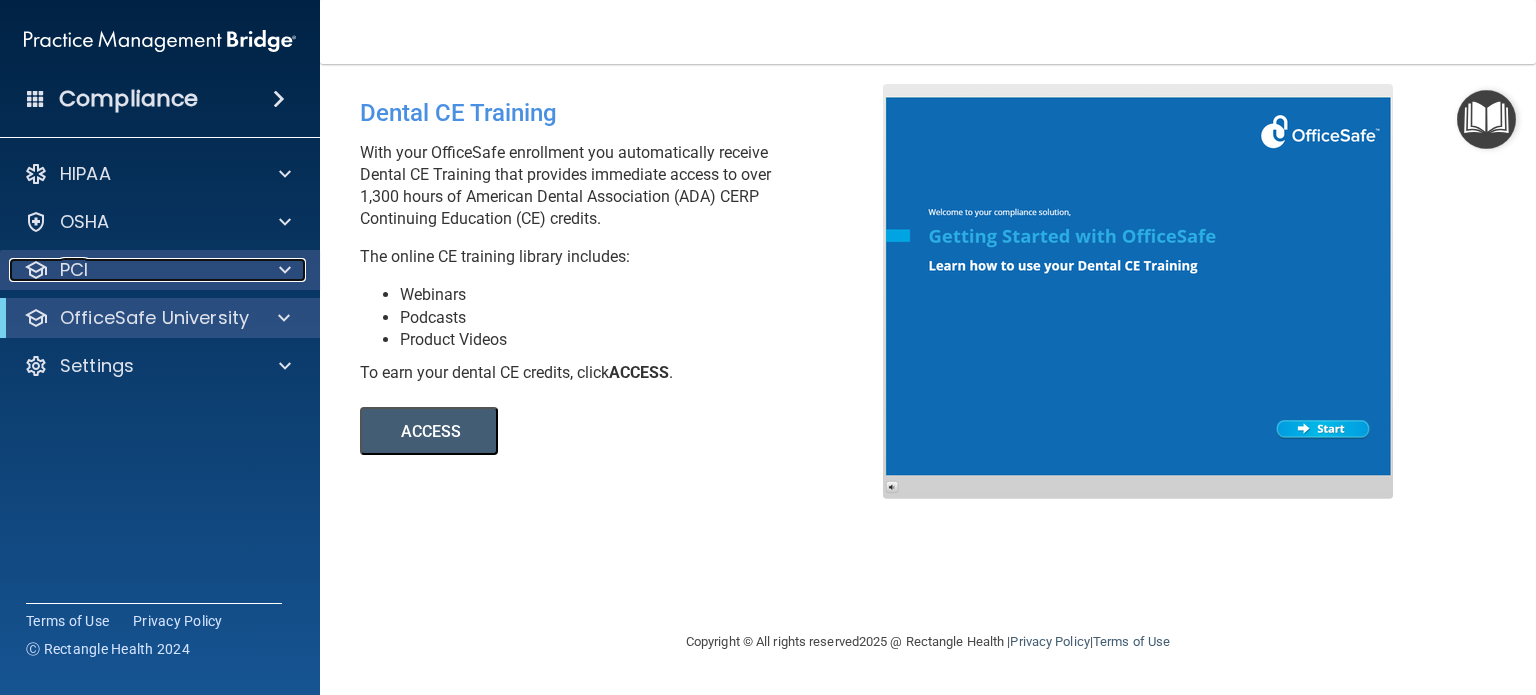 click at bounding box center [285, 270] 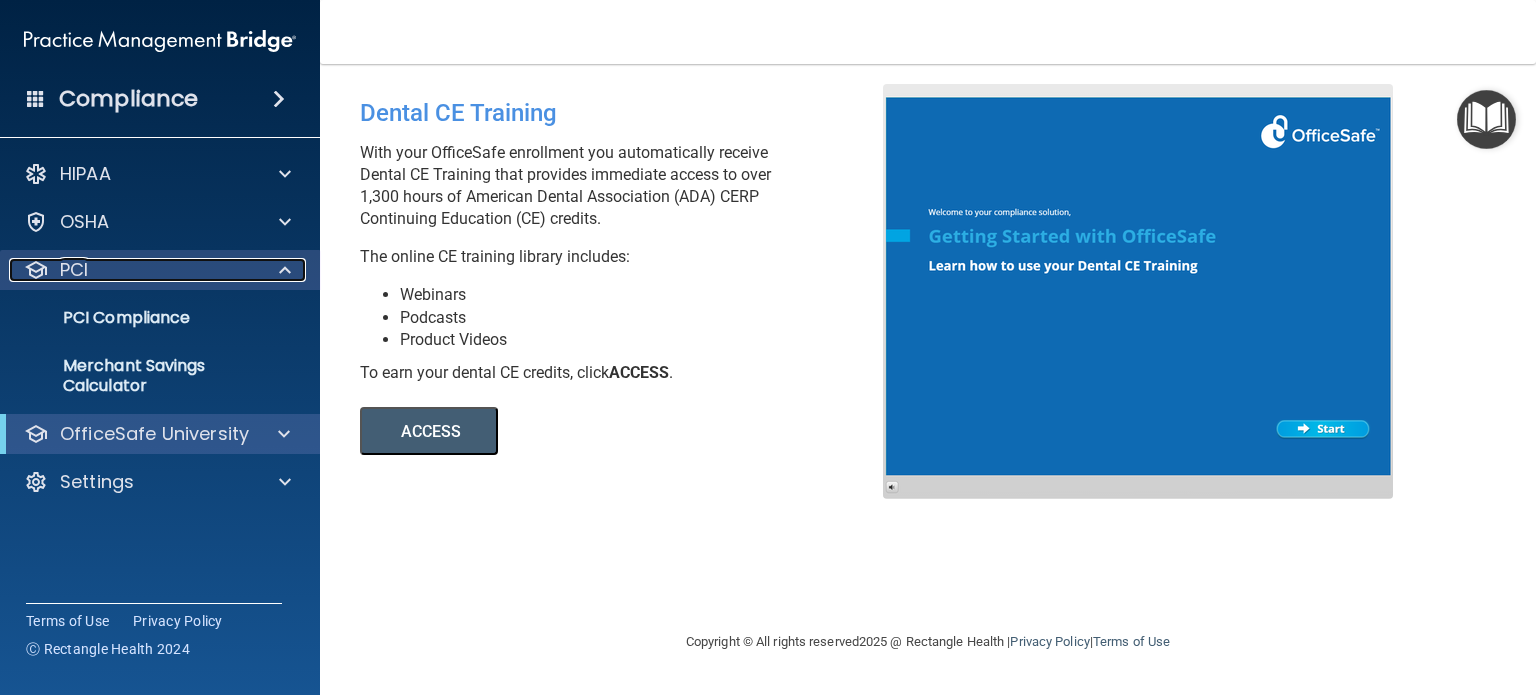 click at bounding box center [285, 270] 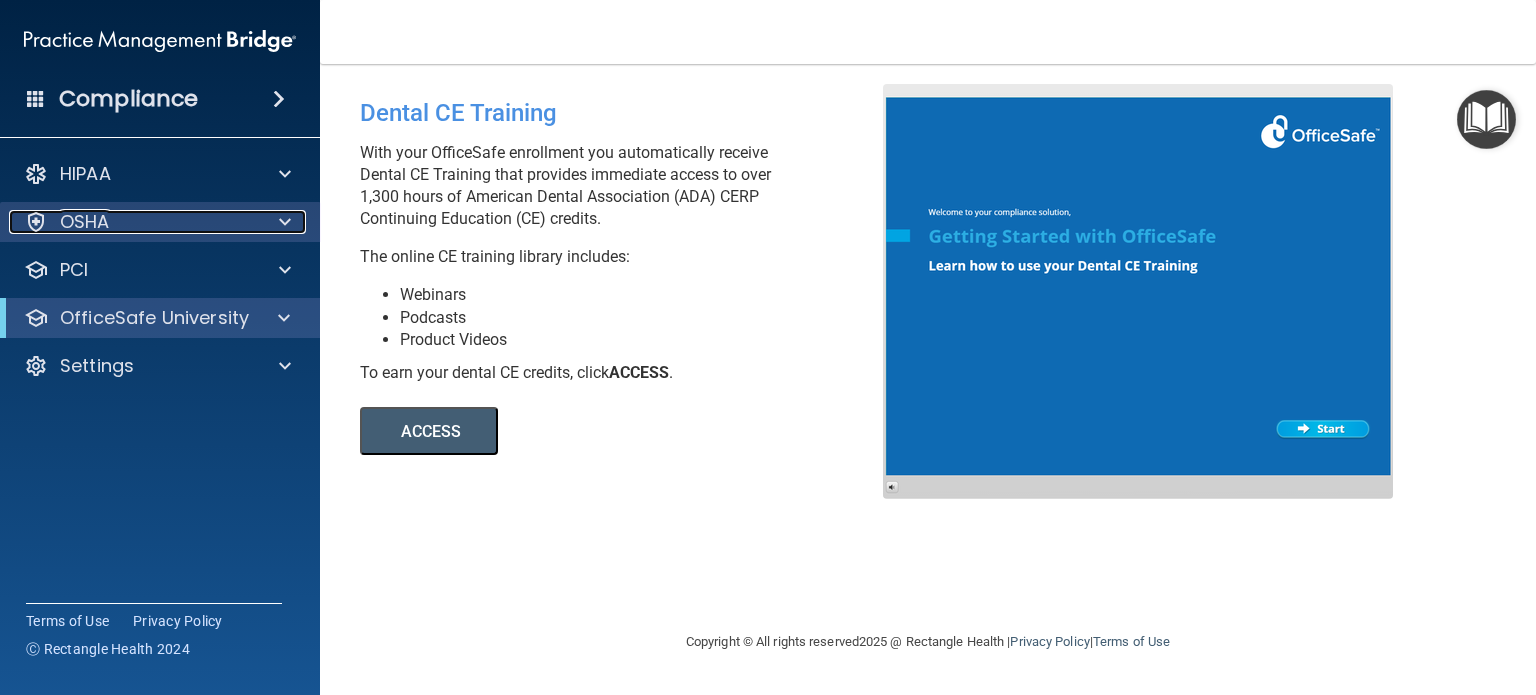 click at bounding box center (285, 222) 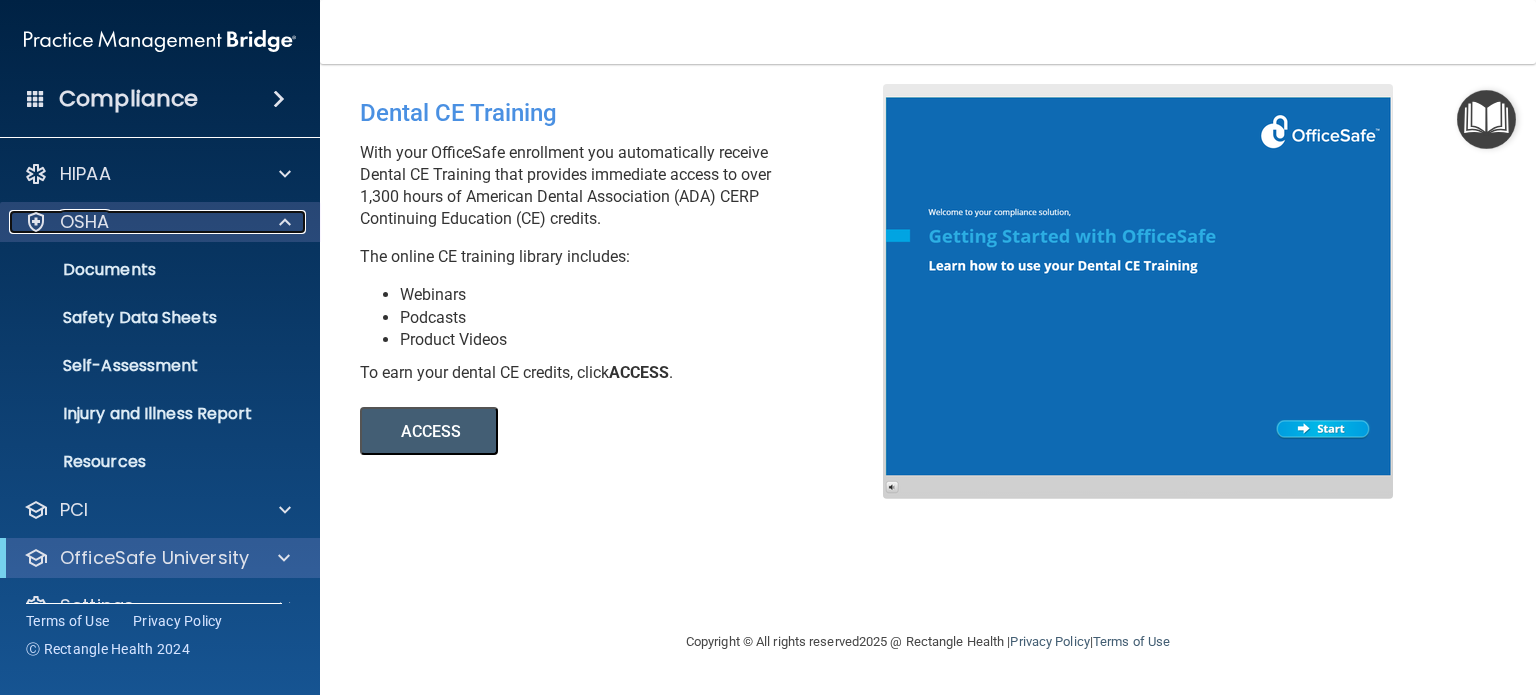 click at bounding box center [285, 222] 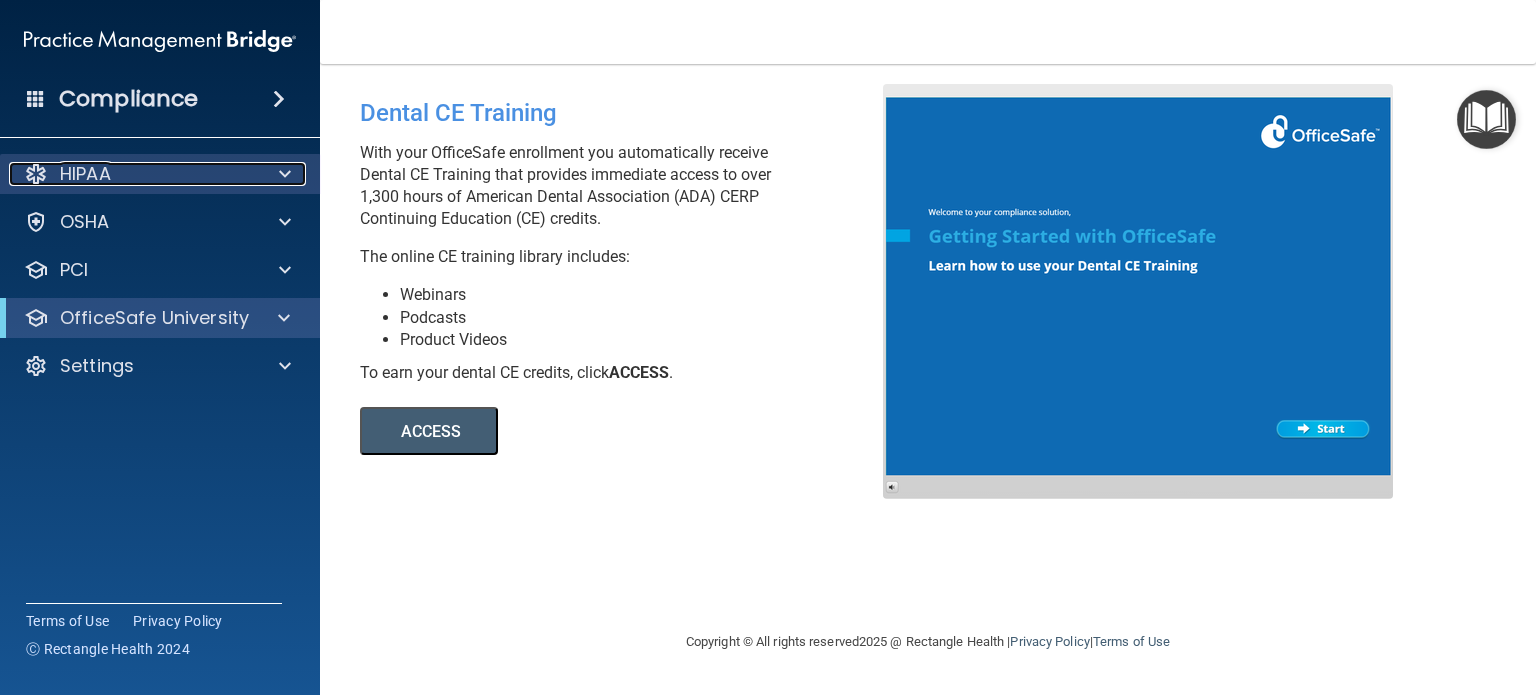 click at bounding box center [285, 174] 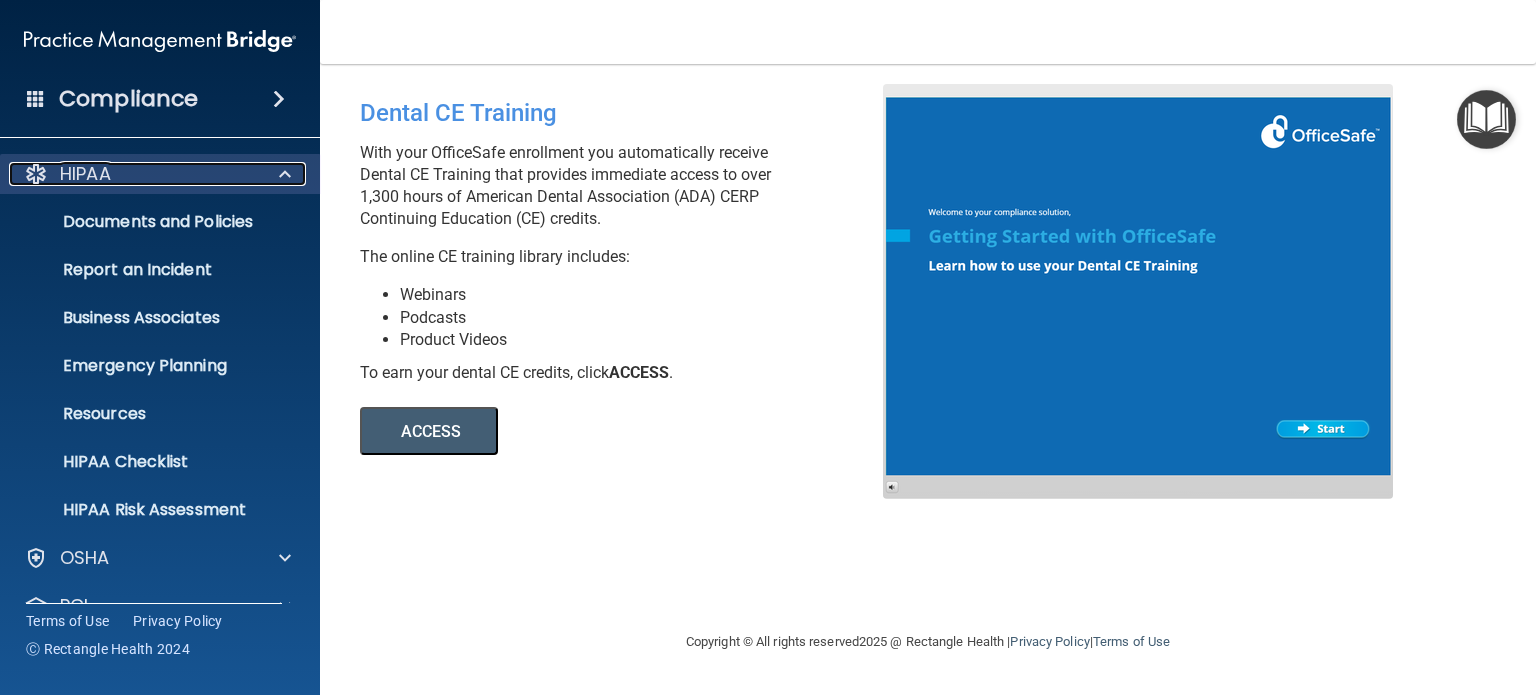 click at bounding box center (282, 174) 